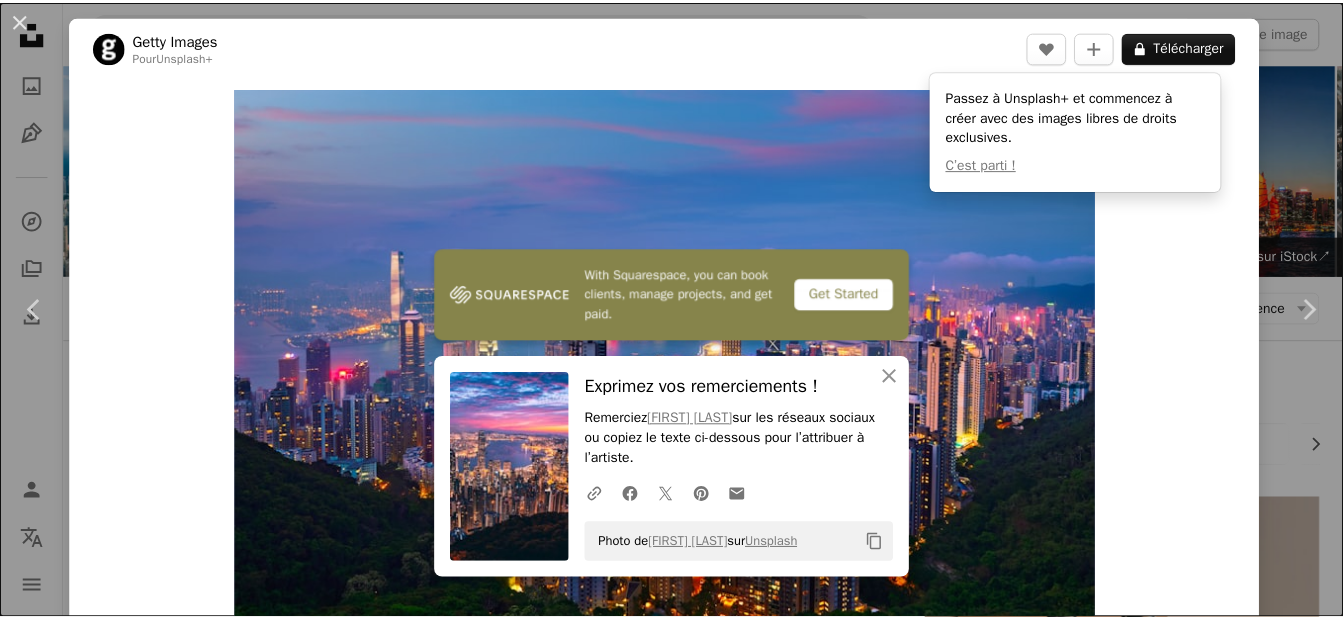 scroll, scrollTop: 819, scrollLeft: 0, axis: vertical 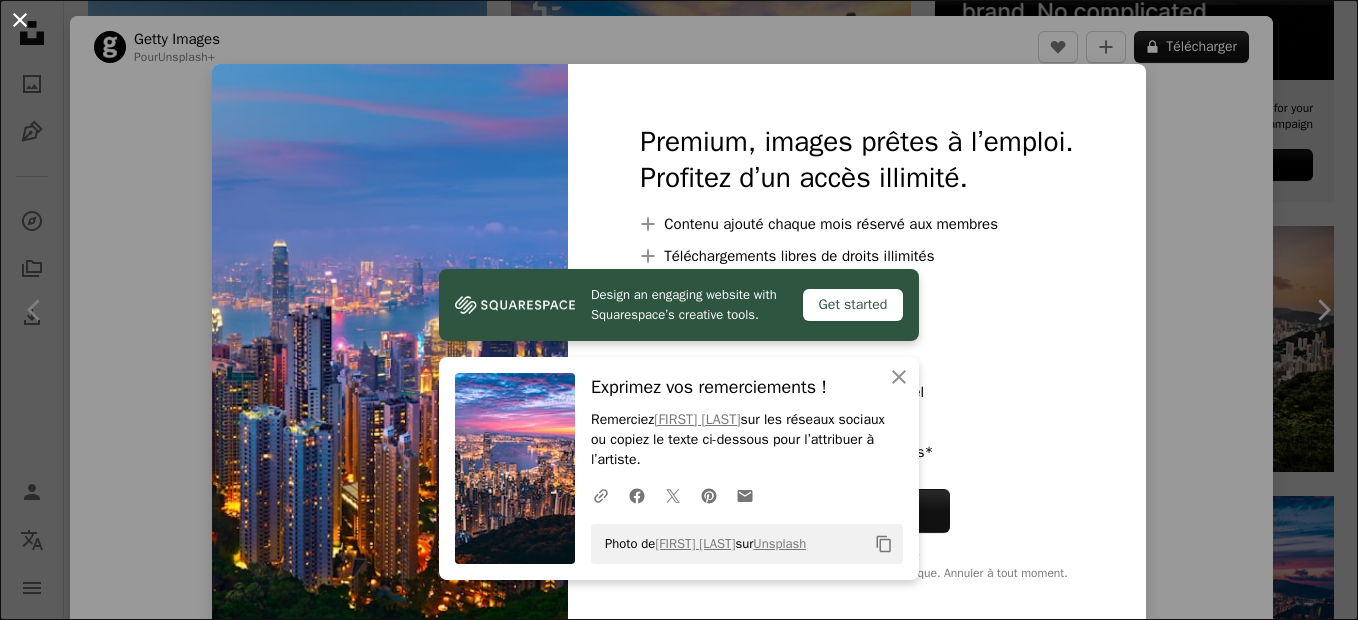 click on "An X shape" at bounding box center [20, 20] 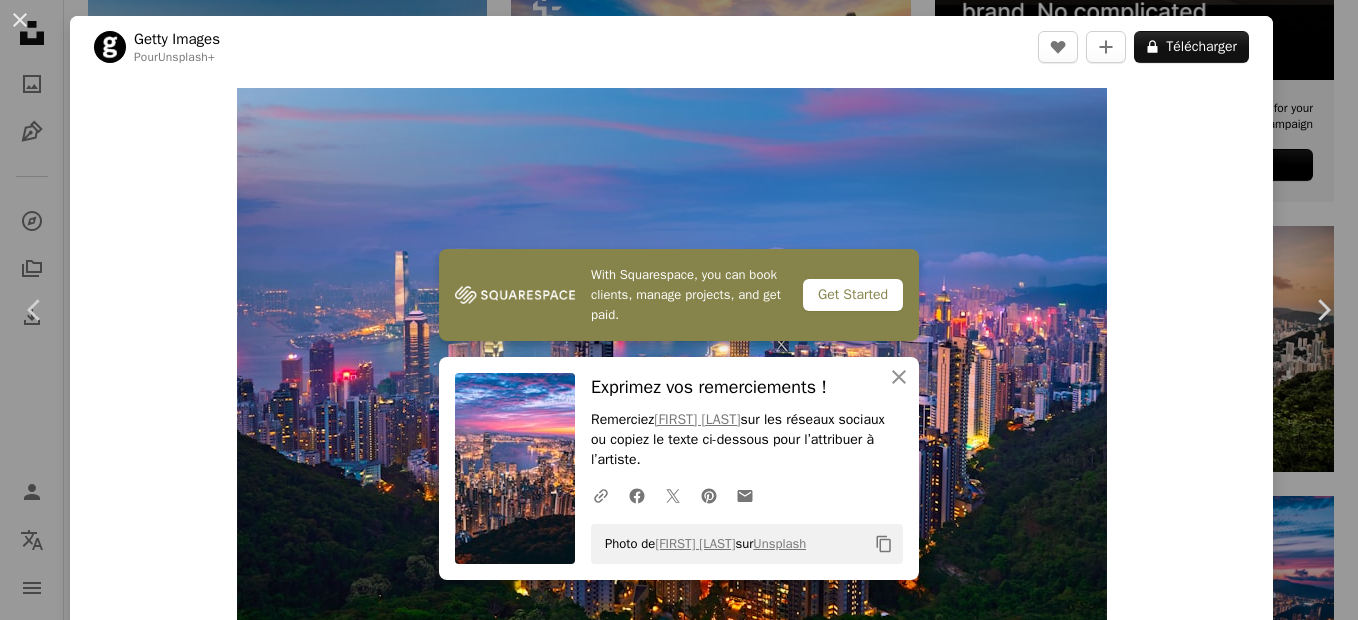 click on "An X shape" at bounding box center (20, 20) 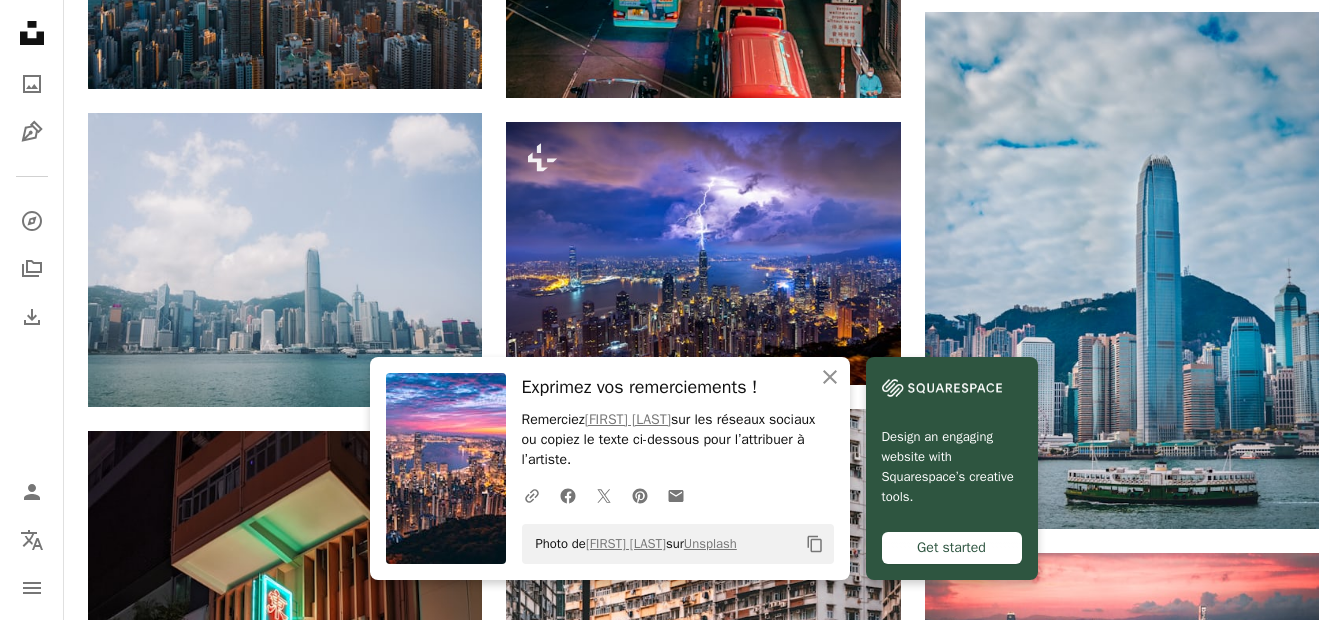 scroll, scrollTop: 1605, scrollLeft: 0, axis: vertical 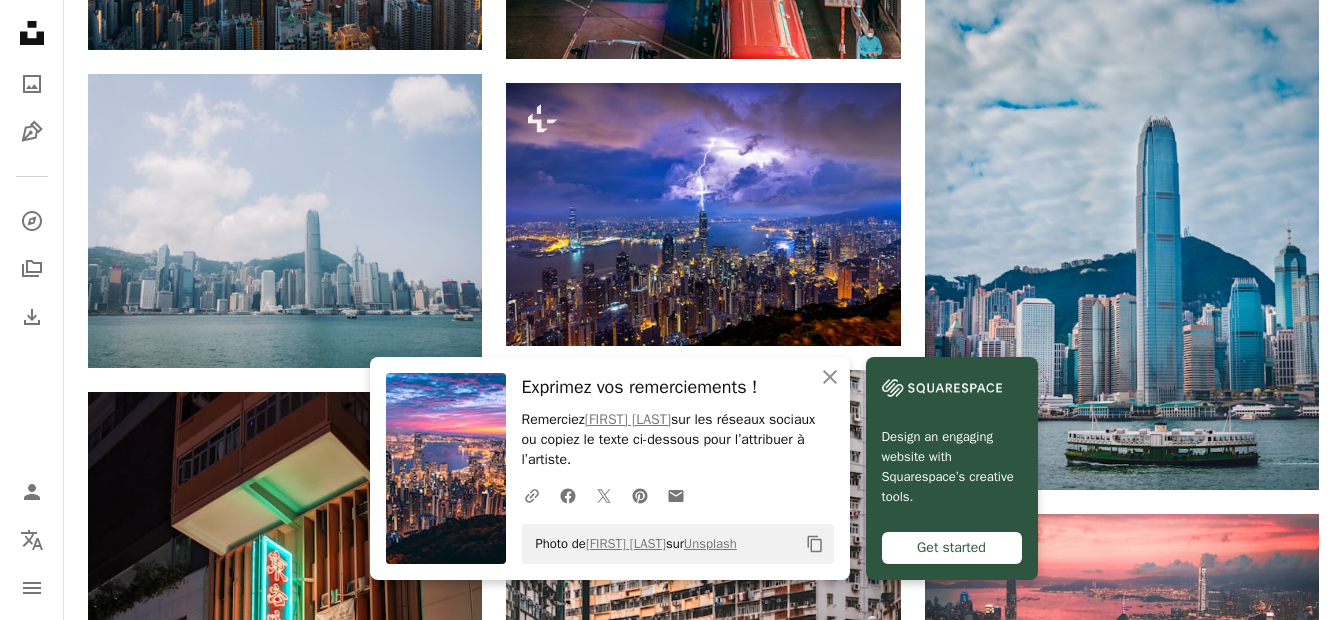 click at bounding box center (1122, 965) 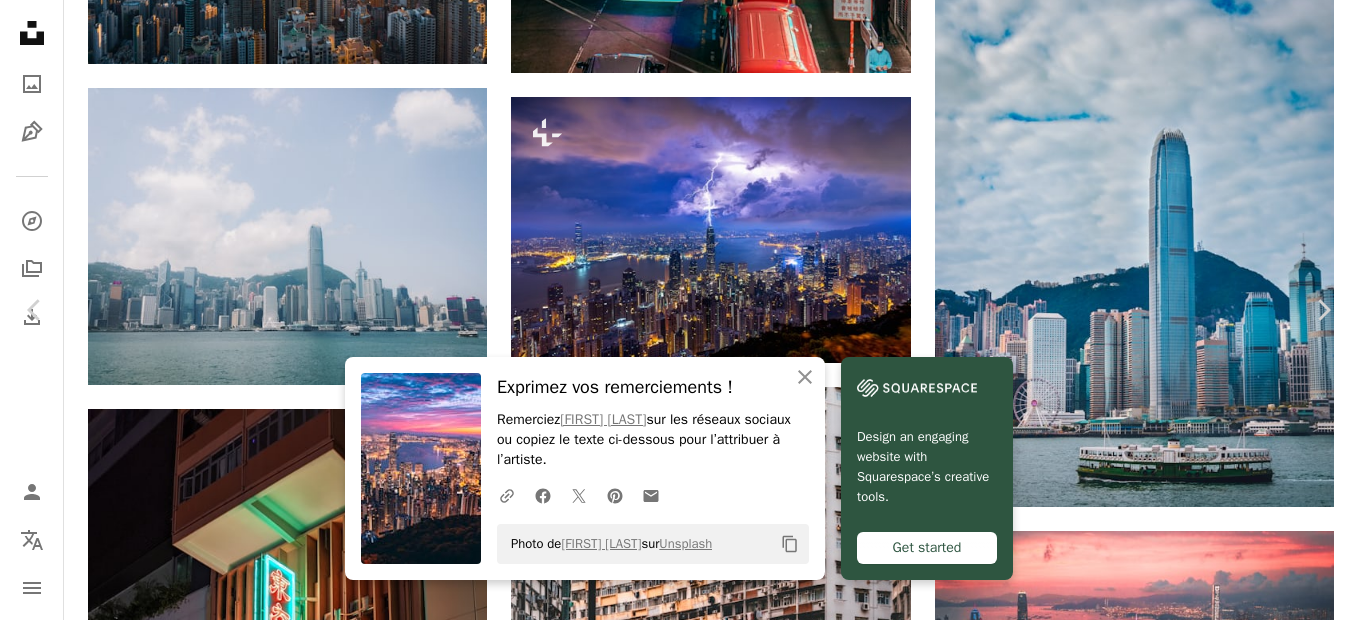 click on "Télécharger gratuitement" at bounding box center [1126, 5678] 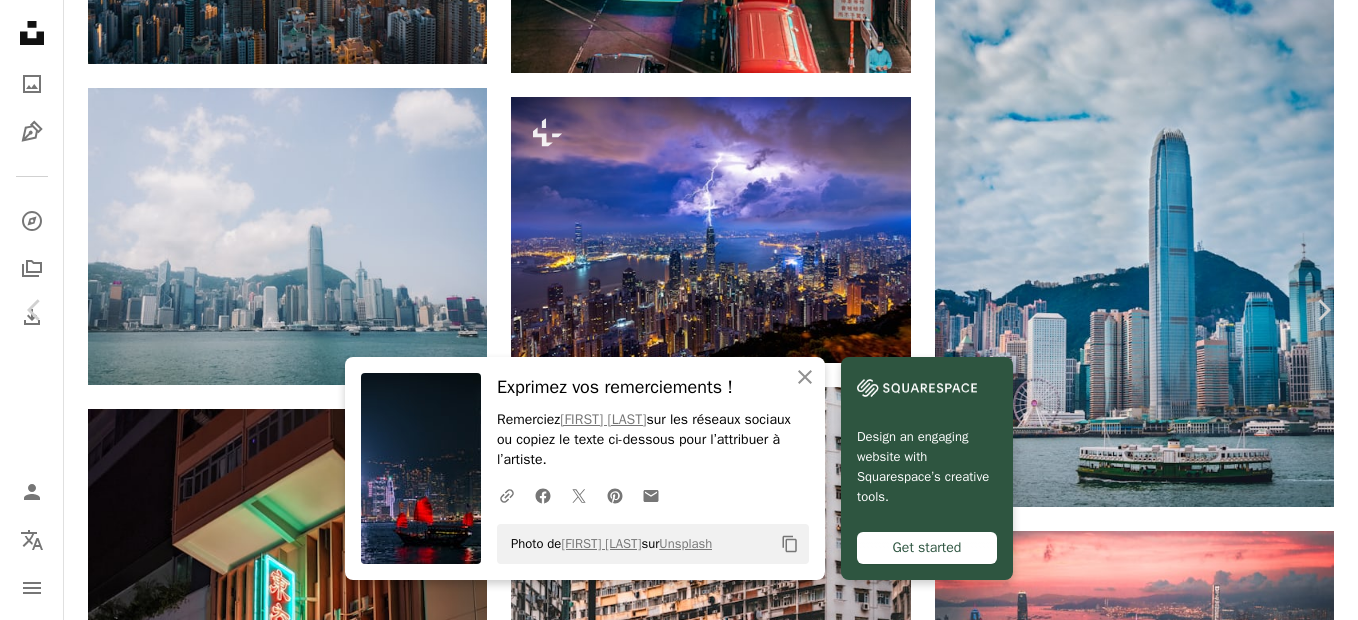 click on "An X shape" at bounding box center [20, 20] 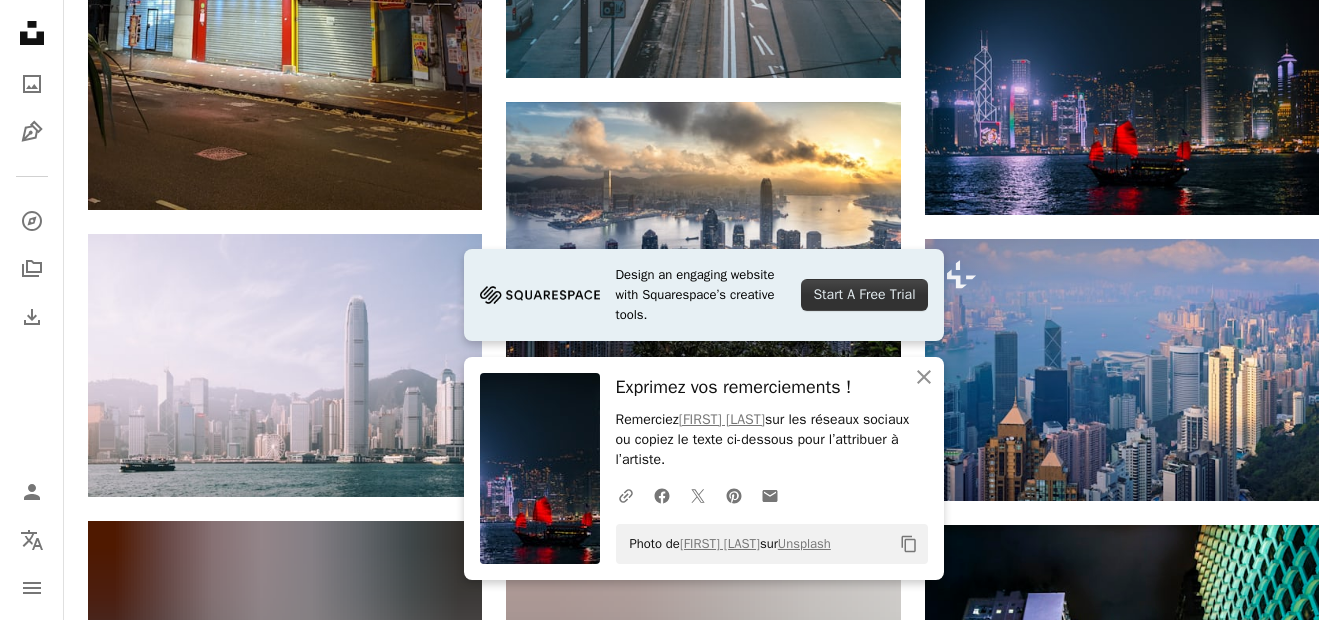 scroll, scrollTop: 2342, scrollLeft: 0, axis: vertical 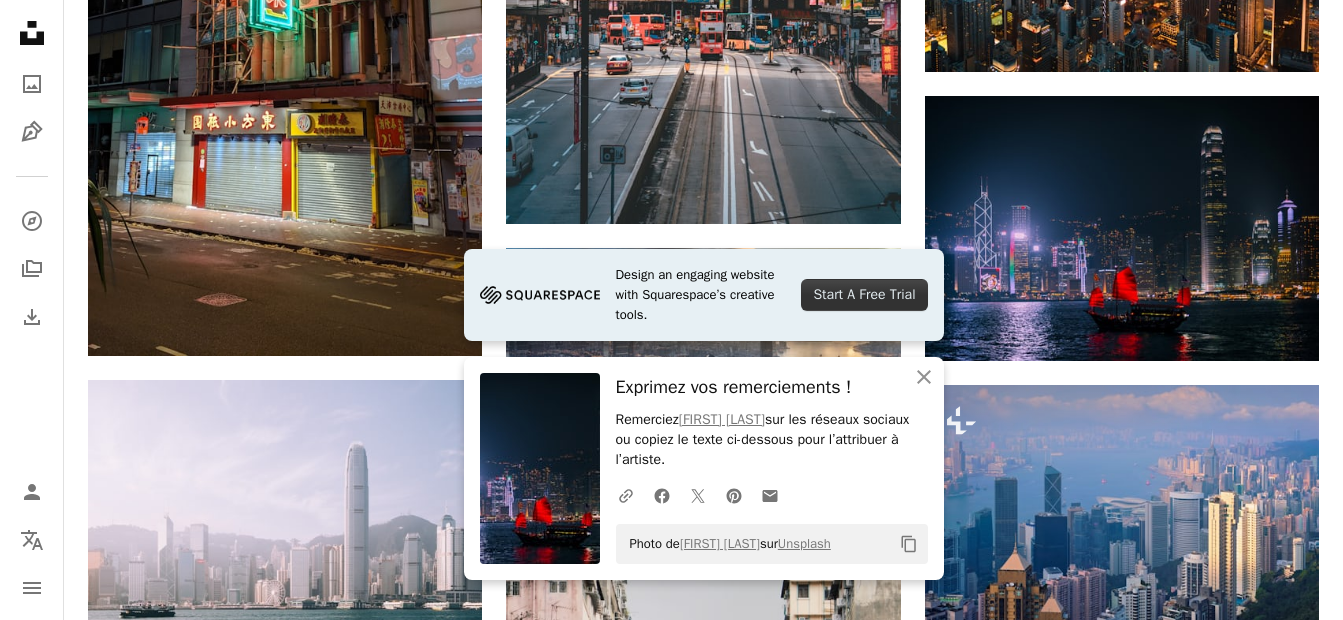 click at bounding box center [1122, 872] 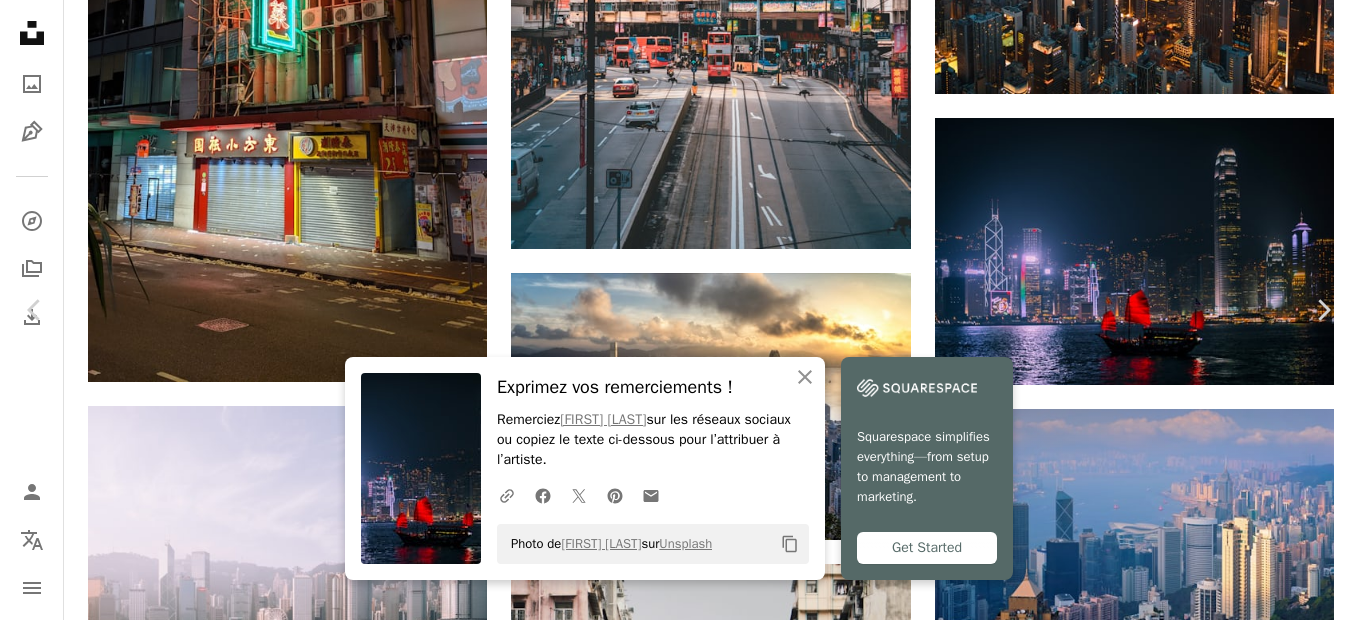 click on "Télécharger gratuitement" at bounding box center (1126, 4941) 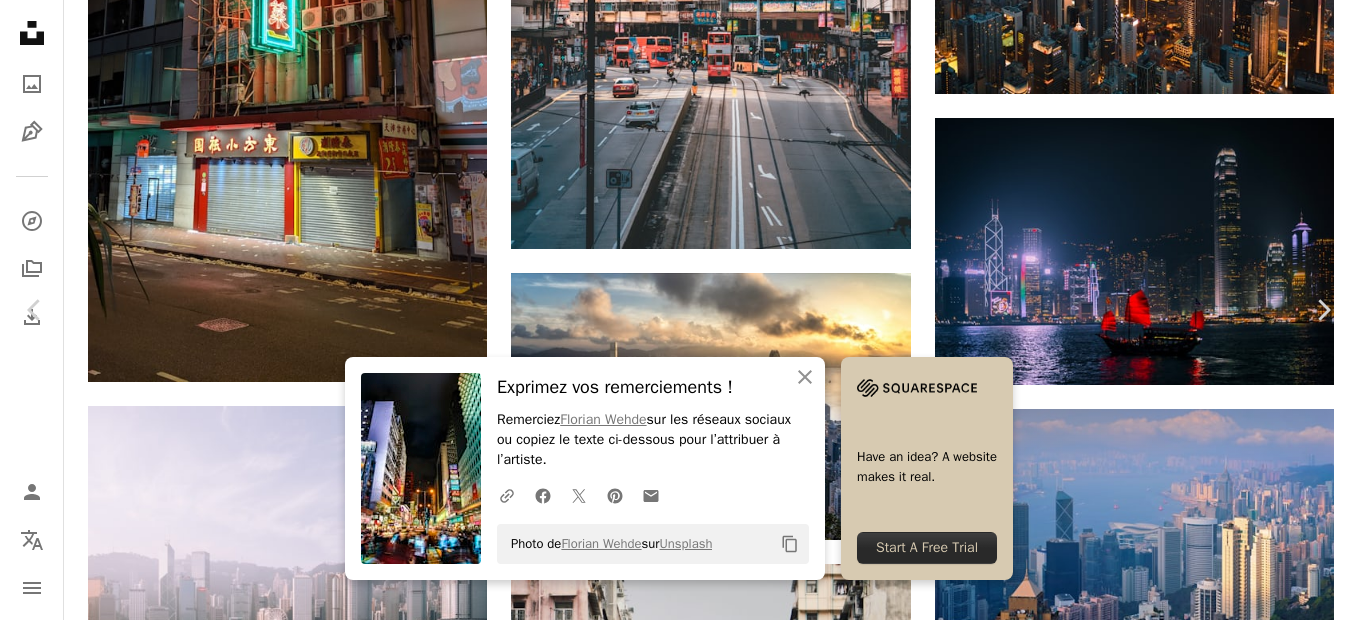 click on "An X shape Unsplash utilise des cookies et des technologies similaires afin de sécuriser le site, de fournir des fonctionnalités utiles aux utilisatrices et utilisateurs payants et de garantir des performances optimales. En cliquant sur « Accepter tous les cookies » ou en fermant ce prompt, vous consentez à l’utilisation de tous les cookies. En cliquant sur « Accepter les cookies essentiels uniquement », vous acceptez uniquement l’utilisation de cookies strictement nécessaires au fonctionnement du site. Consultez notre  Politique en matière de cookies  pour plus d’informations. Gérer les cookies Accepter les cookies essentiels uniquement Accepter tous les cookies Unsplash logo Accueil Unsplash A photo Pen Tool A compass A stack of folders Download Person Localization icon navigation menu A magnifying glass ********* An X shape Visual search Abonnez-vous à Unsplash+ Connexion Envoyer une image Parcourez des images premium sur iStock  |  - 20 % sur tout iStock  ↗  ↗ En voir plus  ↗" at bounding box center [679, 1276] 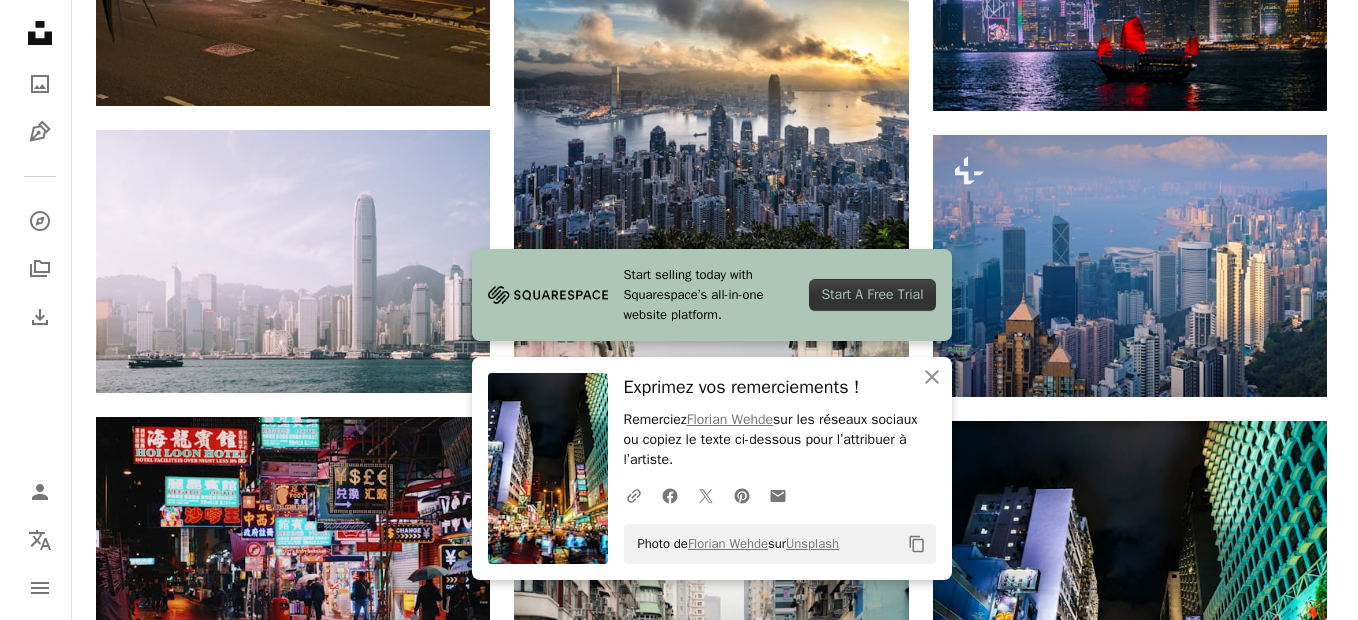 scroll, scrollTop: 2747, scrollLeft: 0, axis: vertical 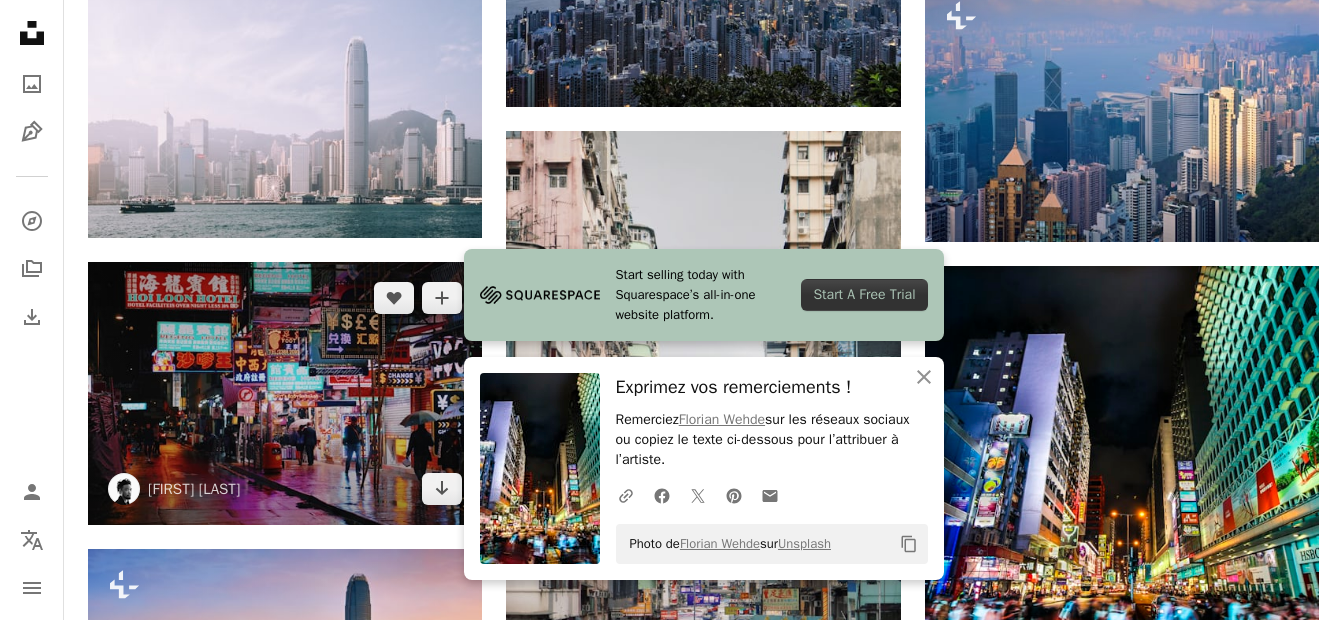 click at bounding box center [285, 393] 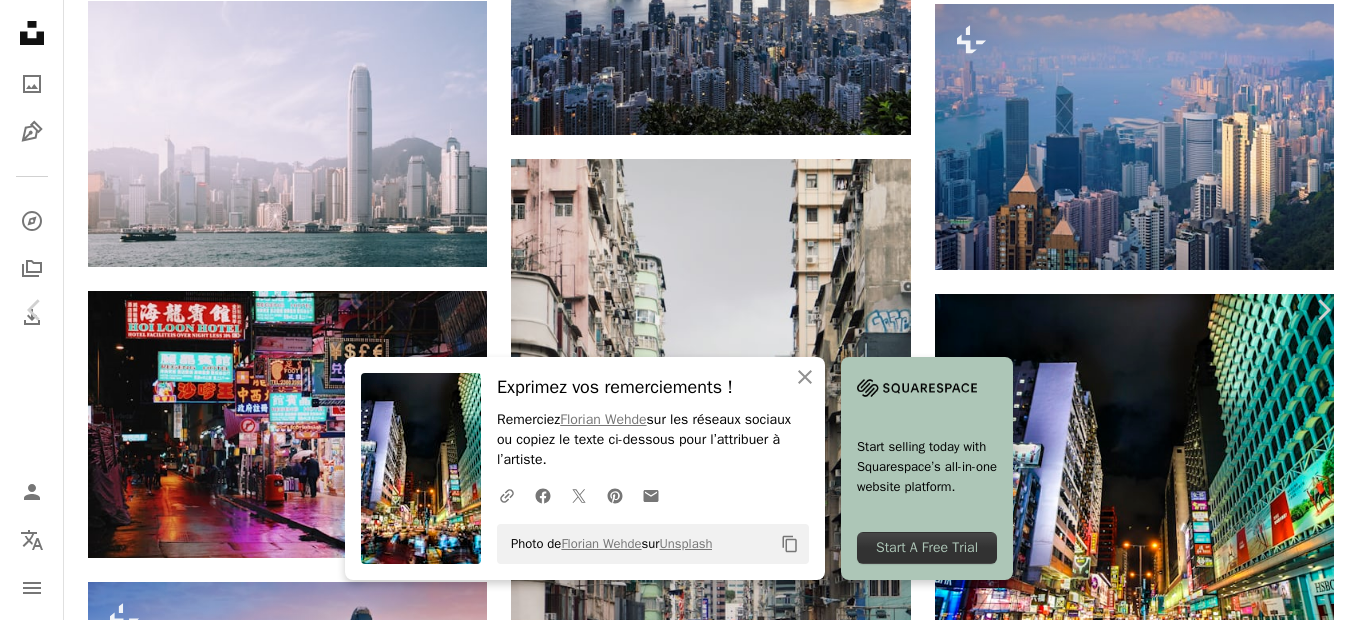 click on "Télécharger gratuitement" at bounding box center [1126, 4536] 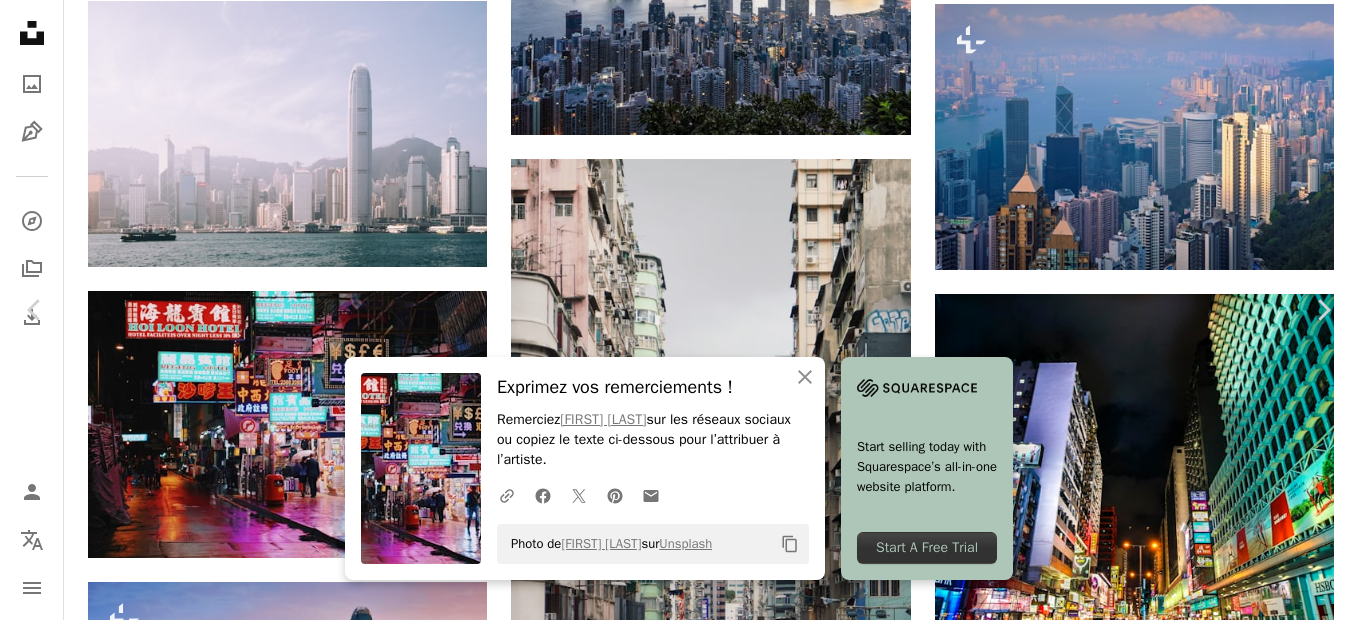 scroll, scrollTop: 1376, scrollLeft: 0, axis: vertical 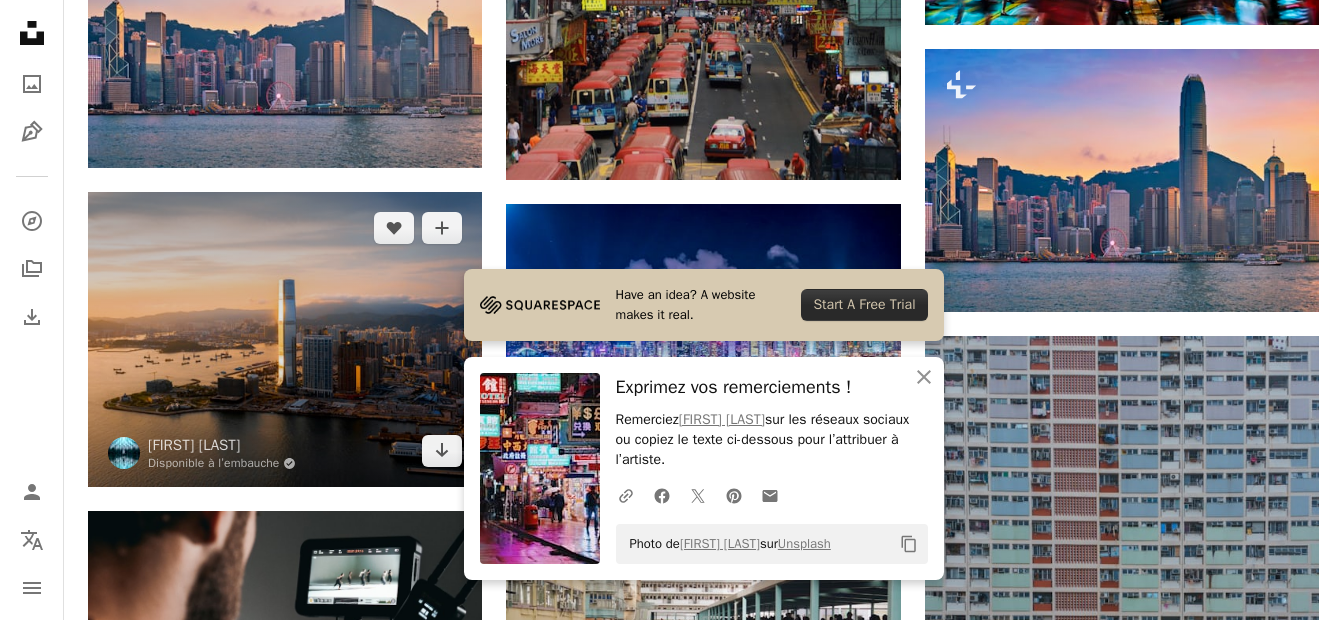 click at bounding box center (285, 340) 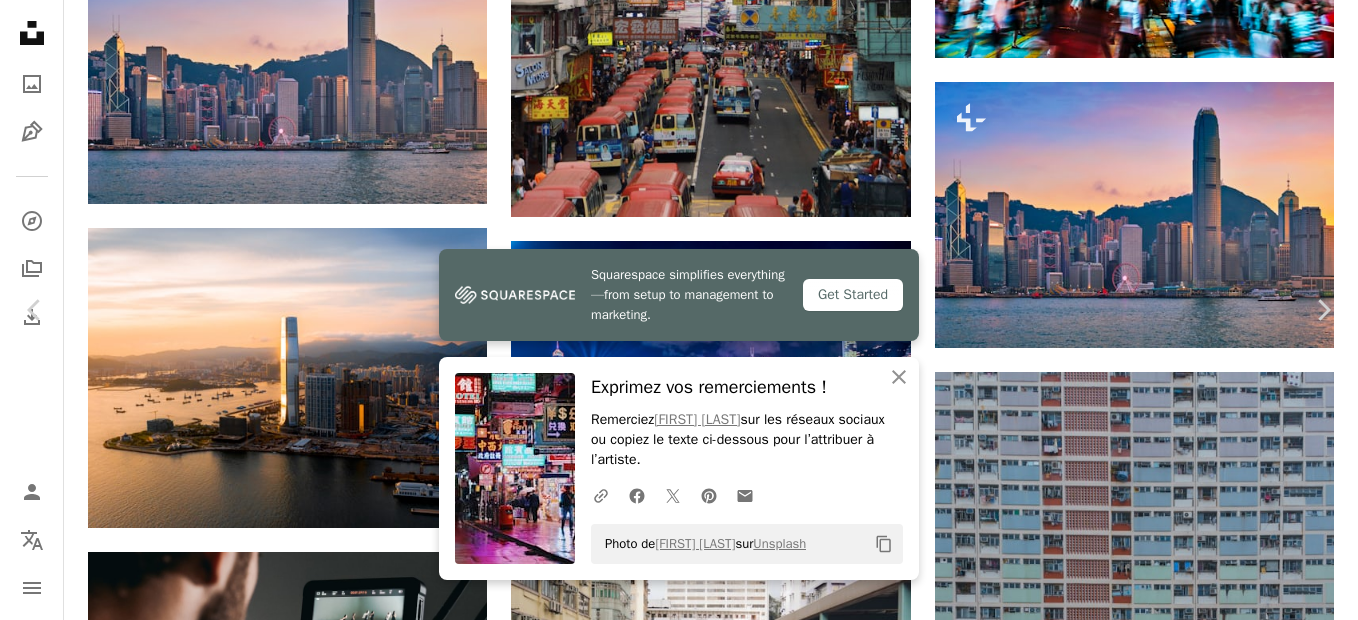 click on "Télécharger gratuitement" at bounding box center [1126, 3892] 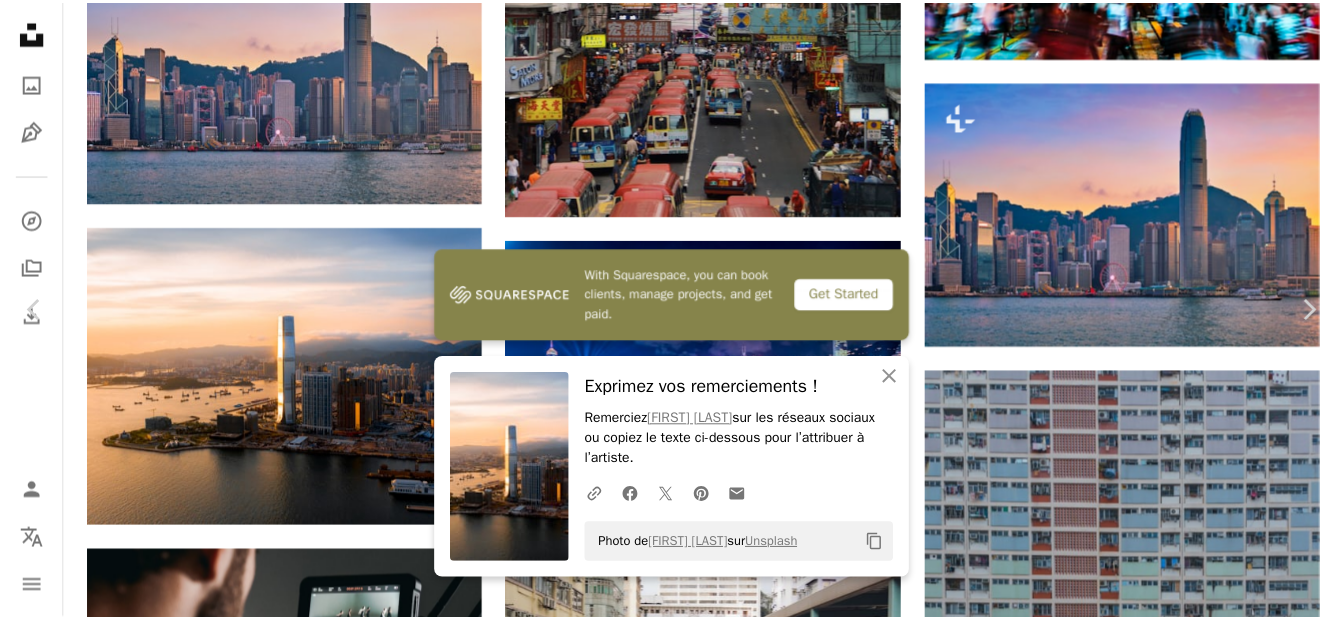 scroll, scrollTop: 173, scrollLeft: 0, axis: vertical 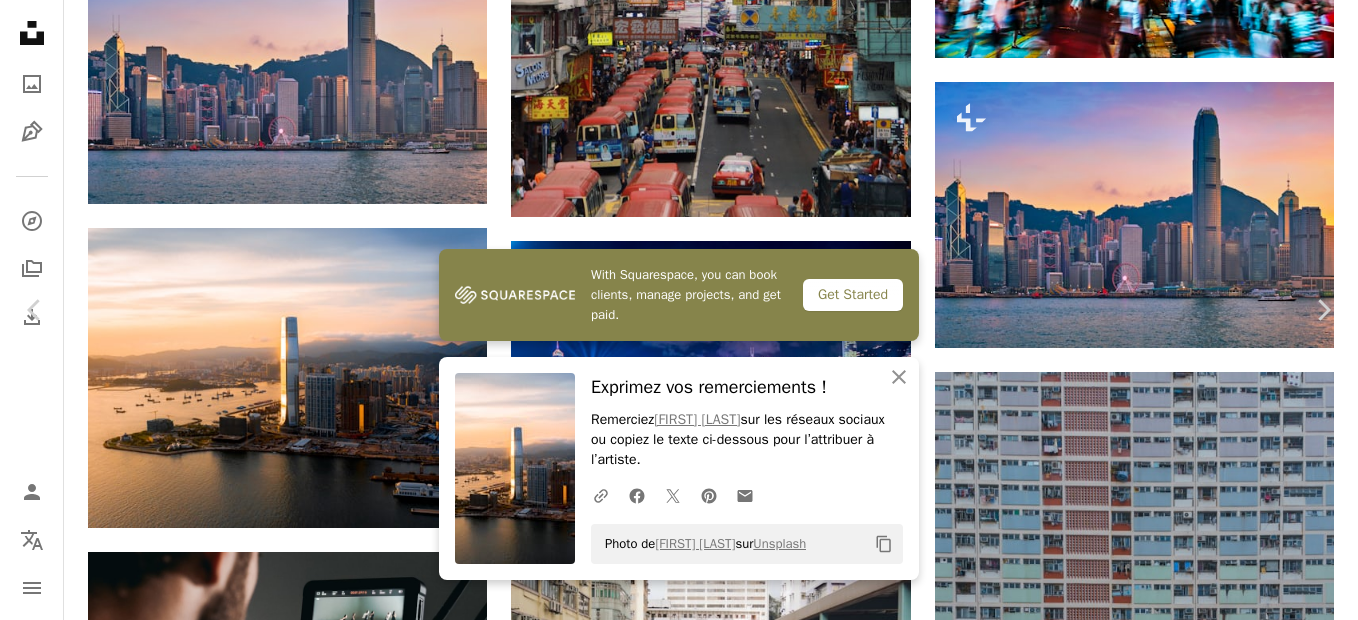 click on "An X shape" at bounding box center (20, 20) 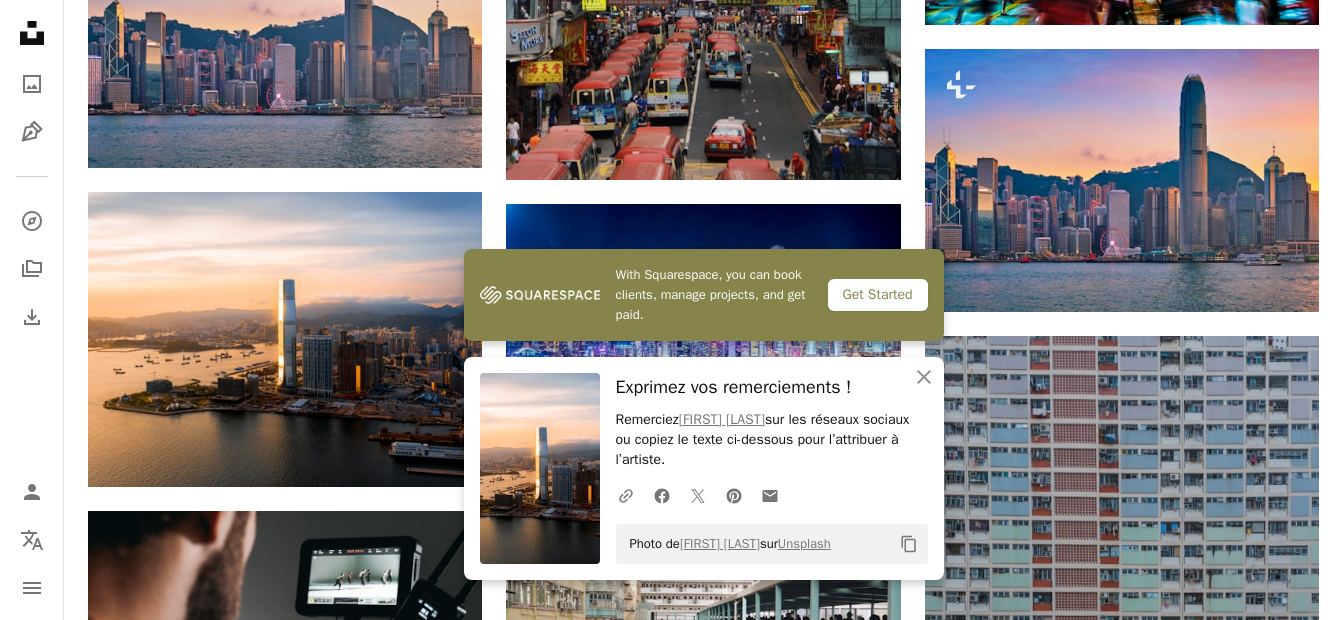 click at bounding box center [285, 1183] 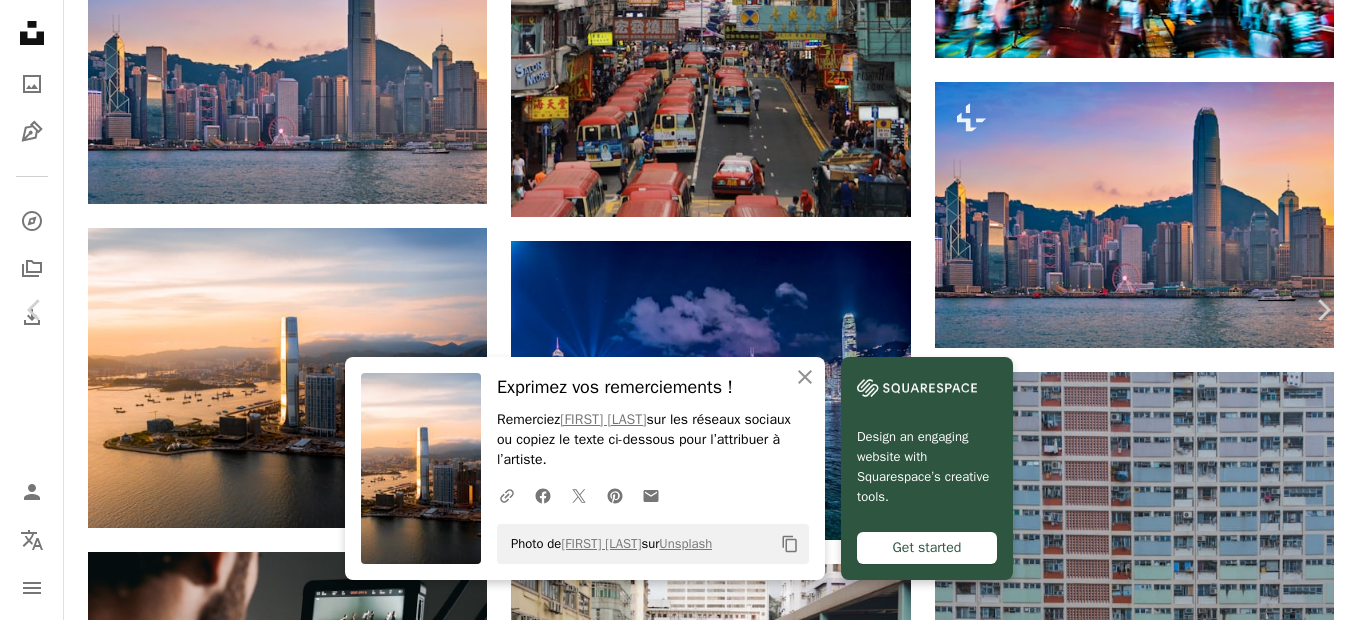 click on "An X shape" at bounding box center (20, 20) 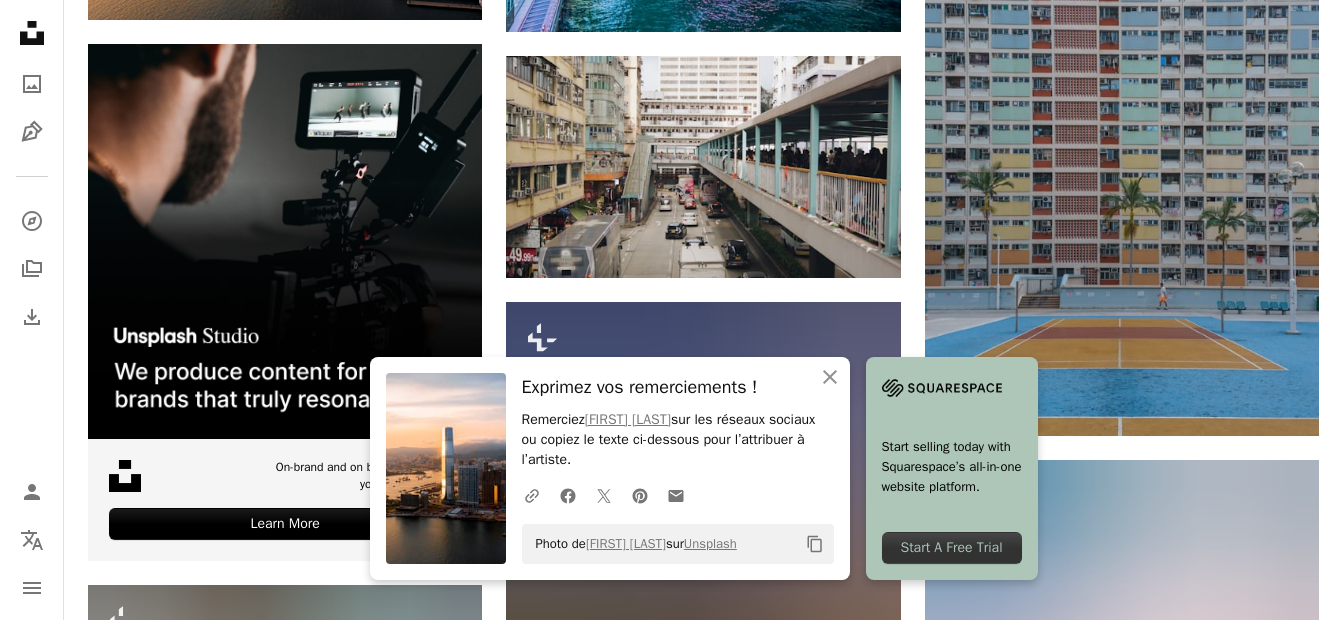 scroll, scrollTop: 3921, scrollLeft: 0, axis: vertical 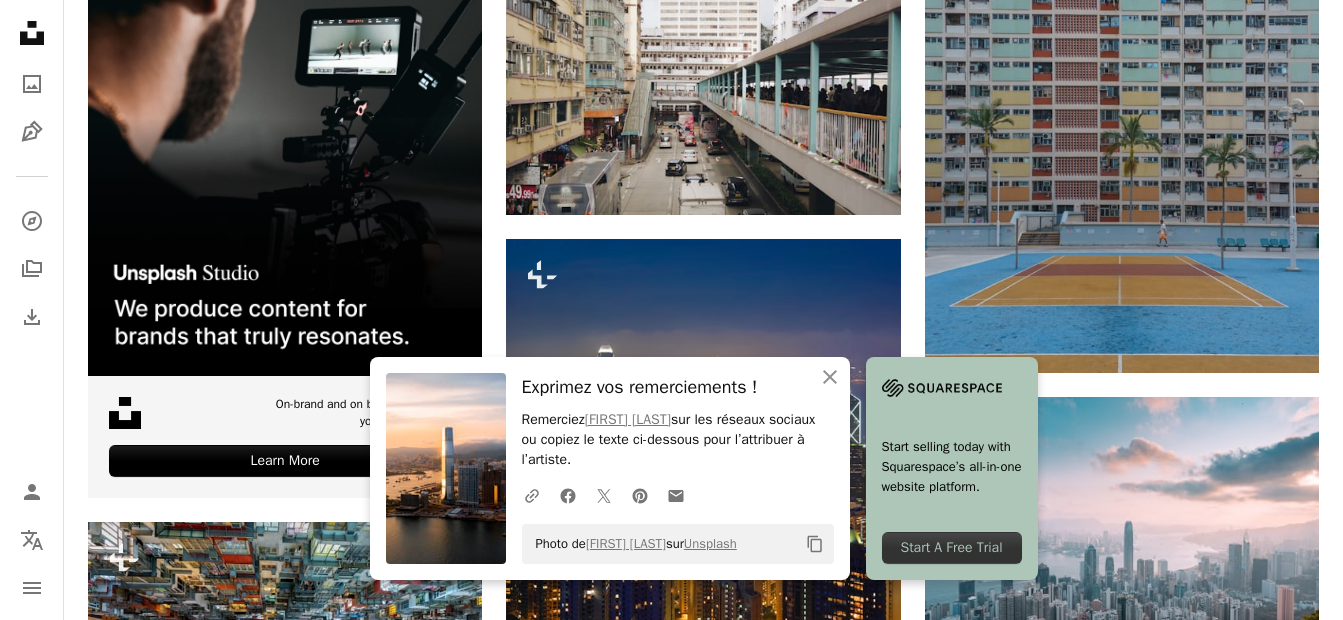 click at bounding box center (285, 949) 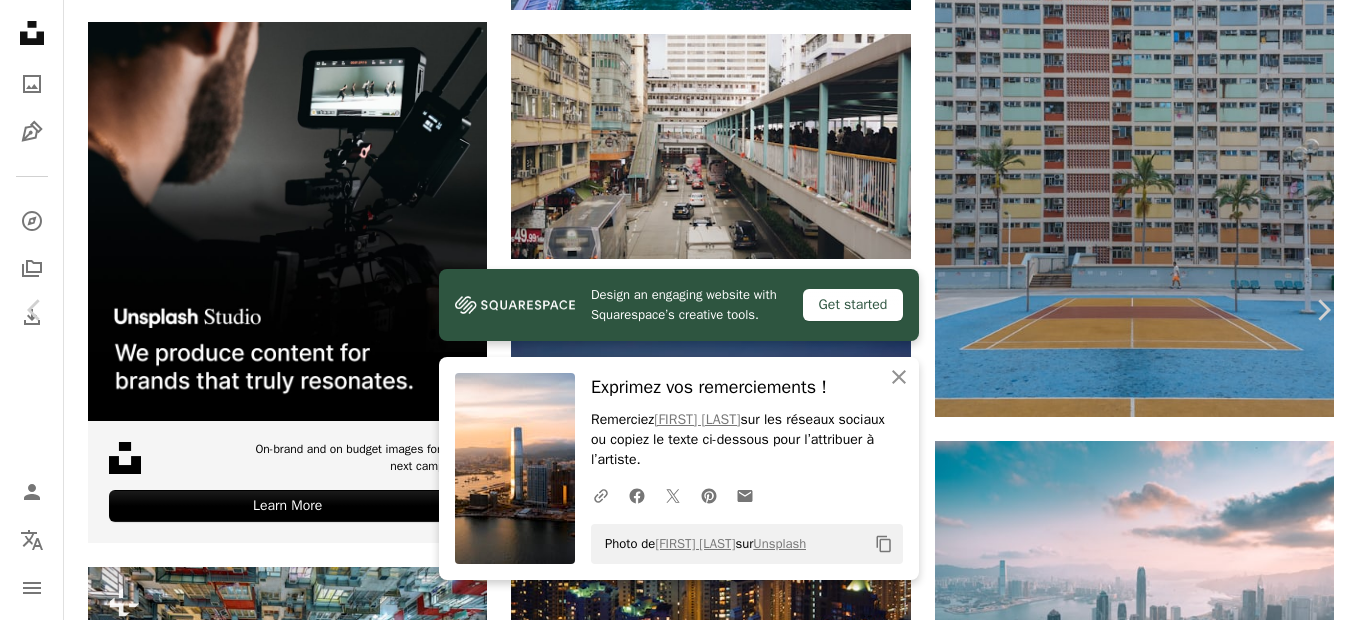 click on "Télécharger gratuitement" at bounding box center [1126, 3362] 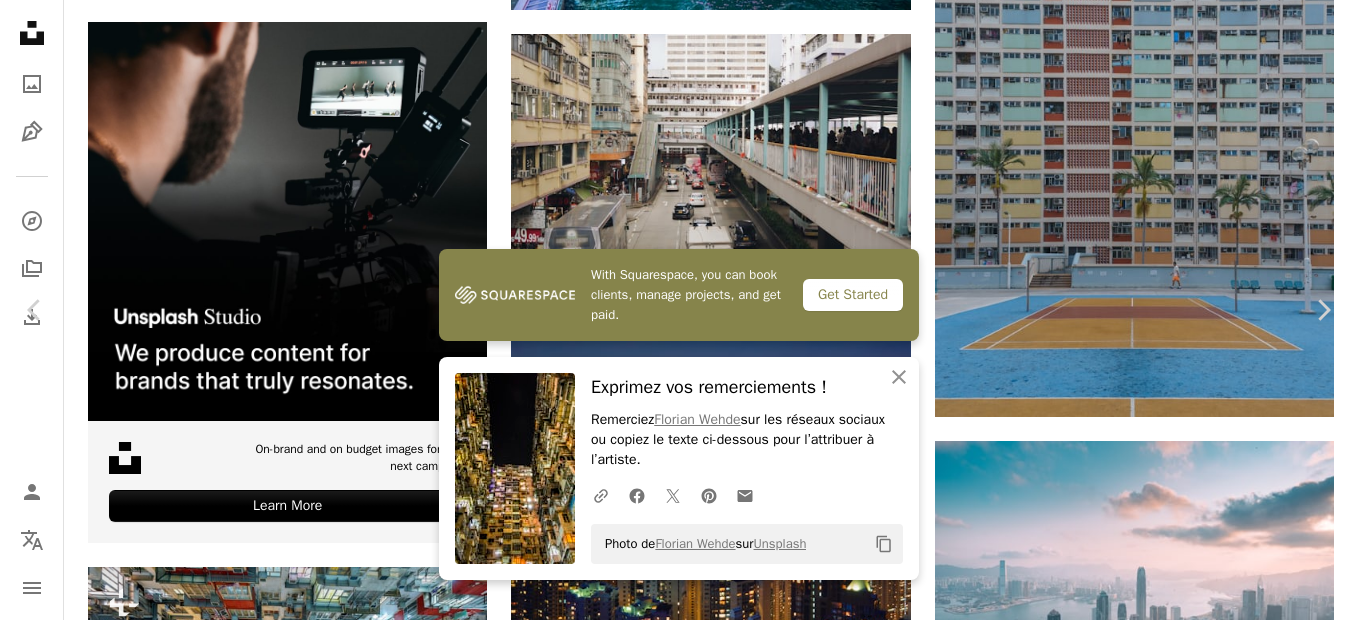 click on "An X shape" at bounding box center (20, 20) 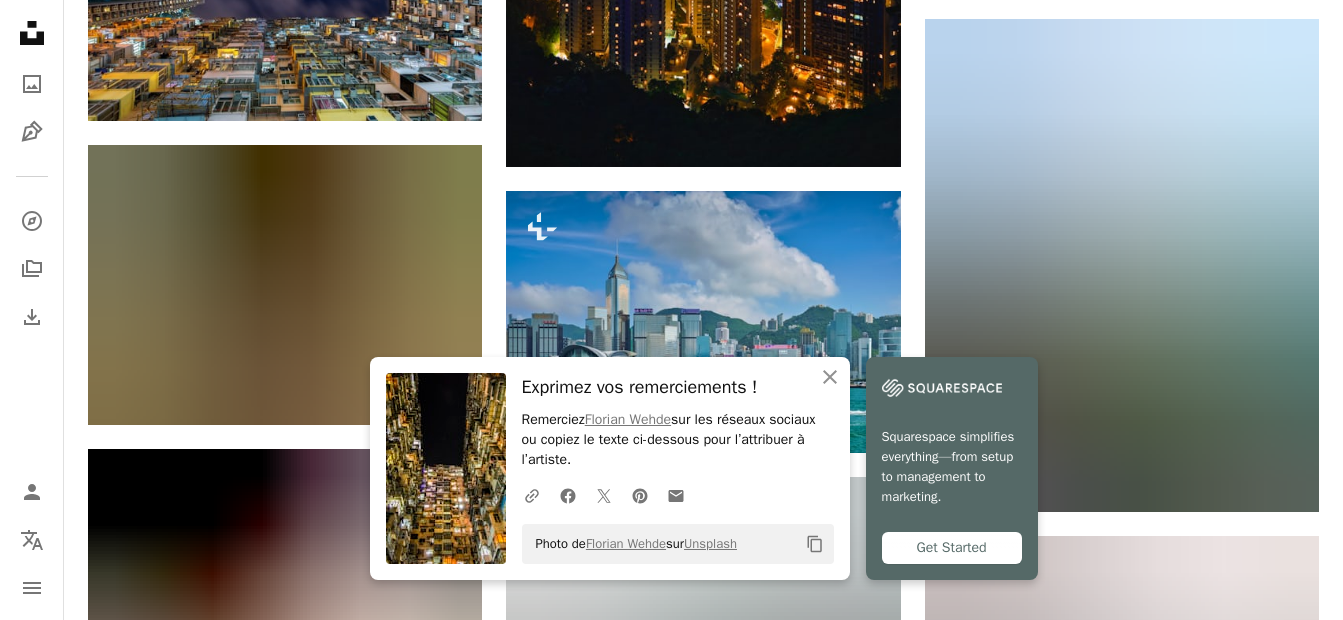 scroll, scrollTop: 4689, scrollLeft: 0, axis: vertical 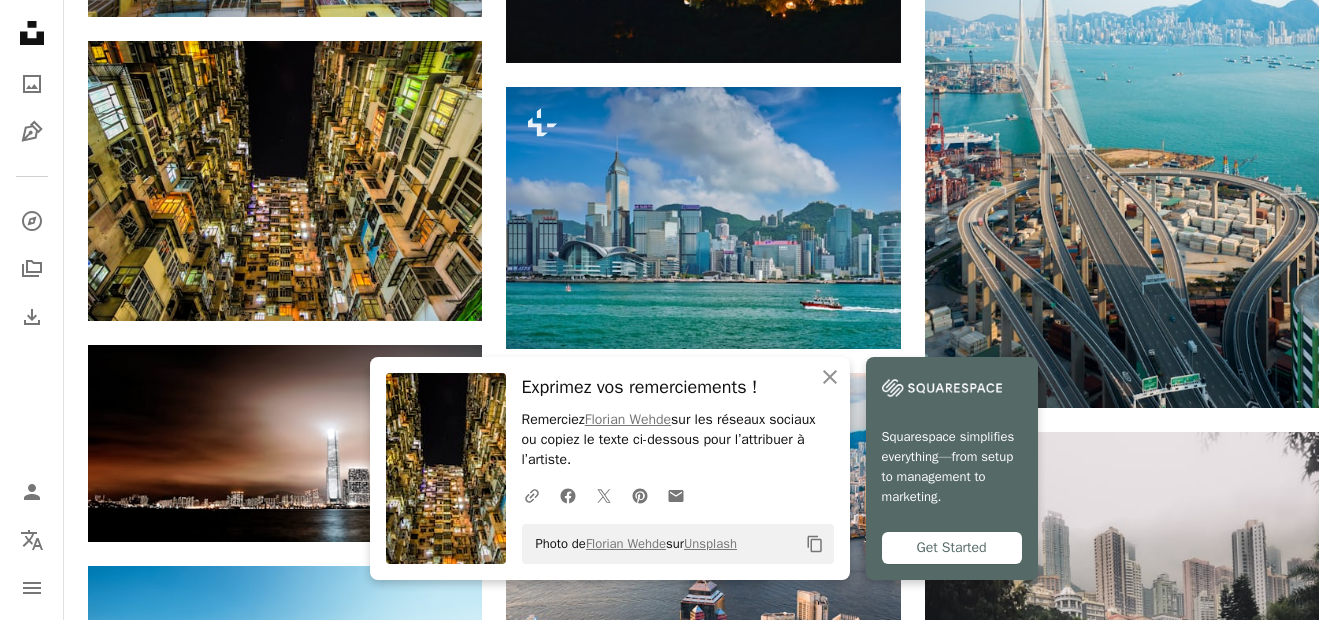 click at bounding box center [285, 1001] 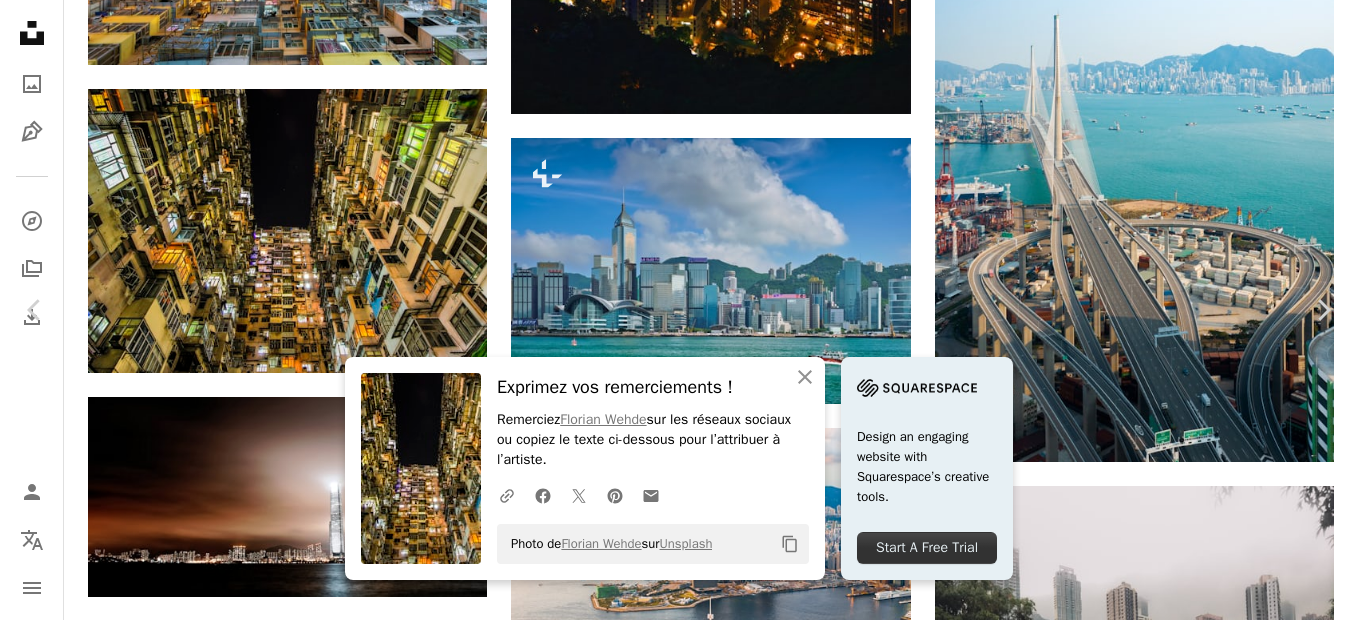 click on "Télécharger gratuitement" at bounding box center (1126, 2593) 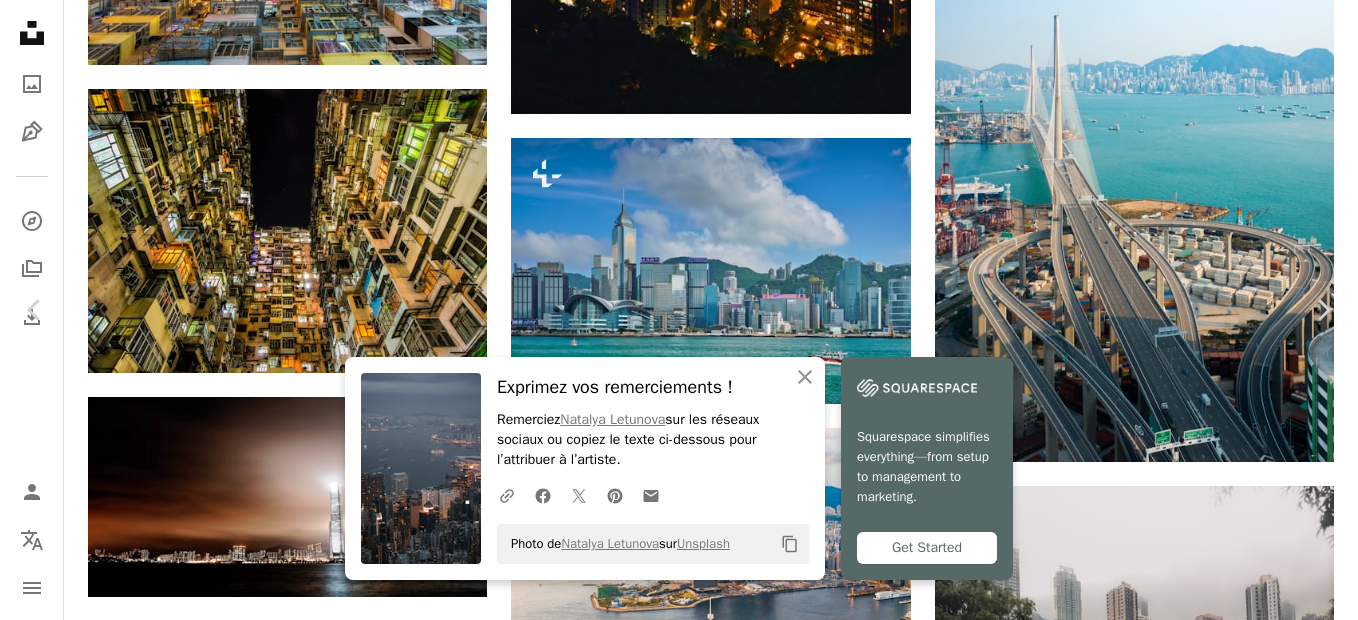 click on "An X shape" at bounding box center (20, 20) 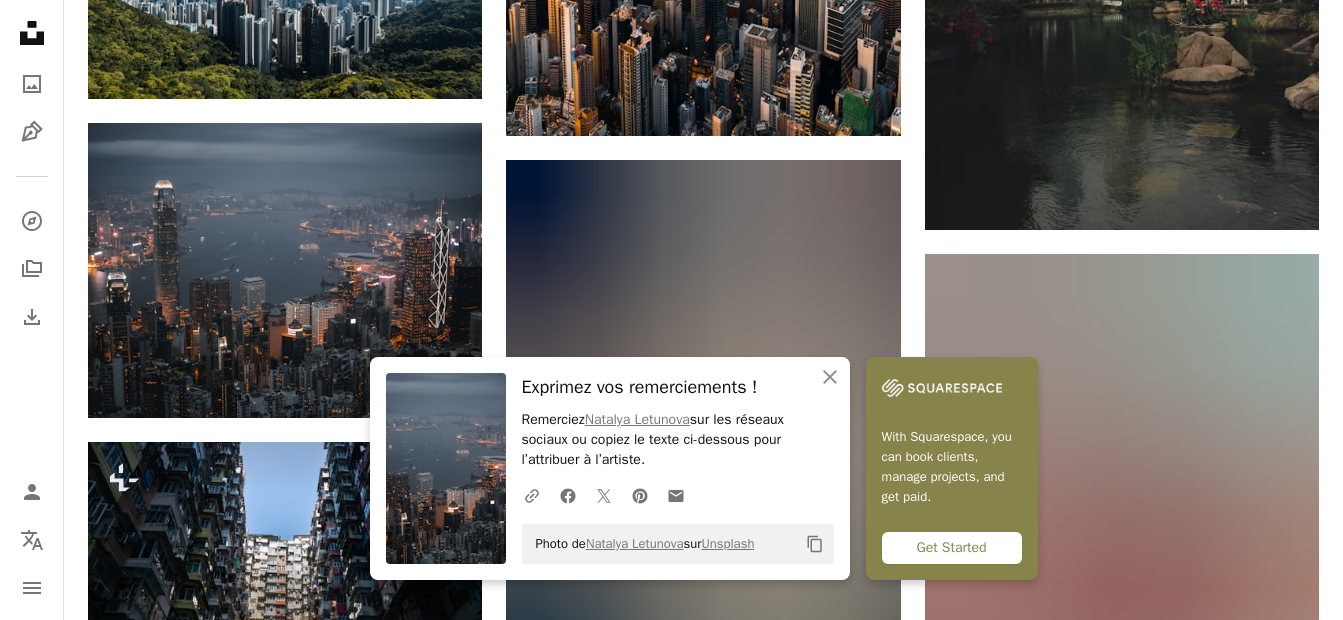 scroll, scrollTop: 5359, scrollLeft: 0, axis: vertical 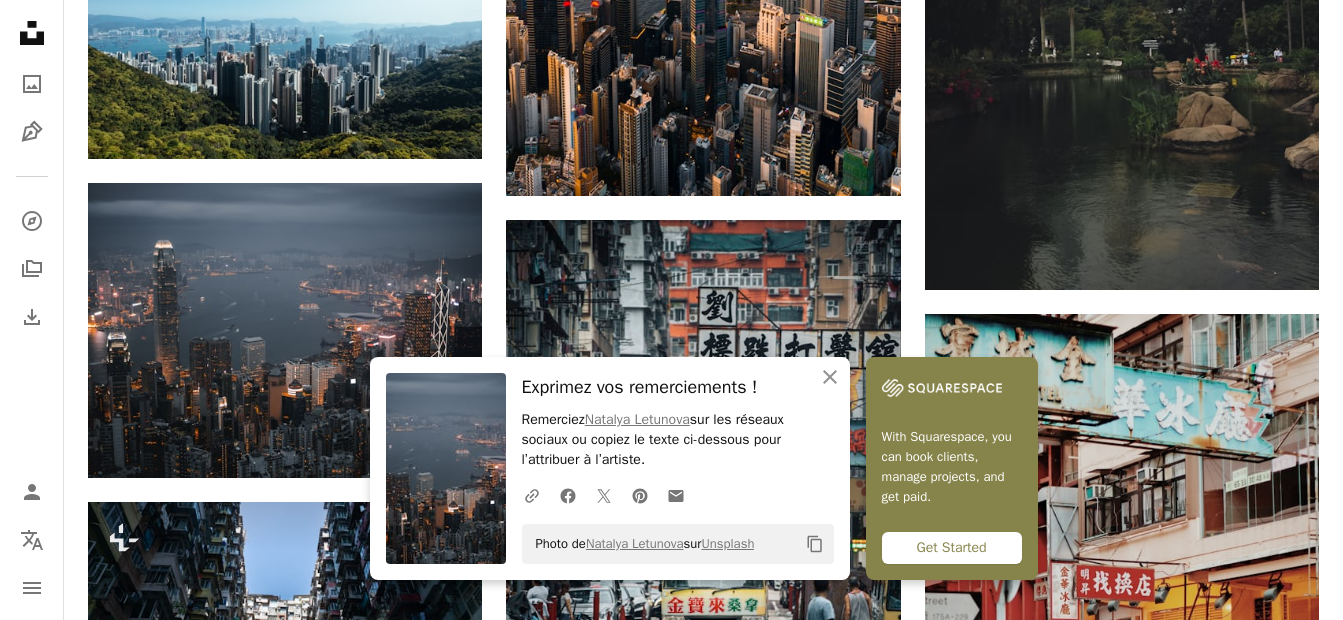 click at bounding box center [285, 900] 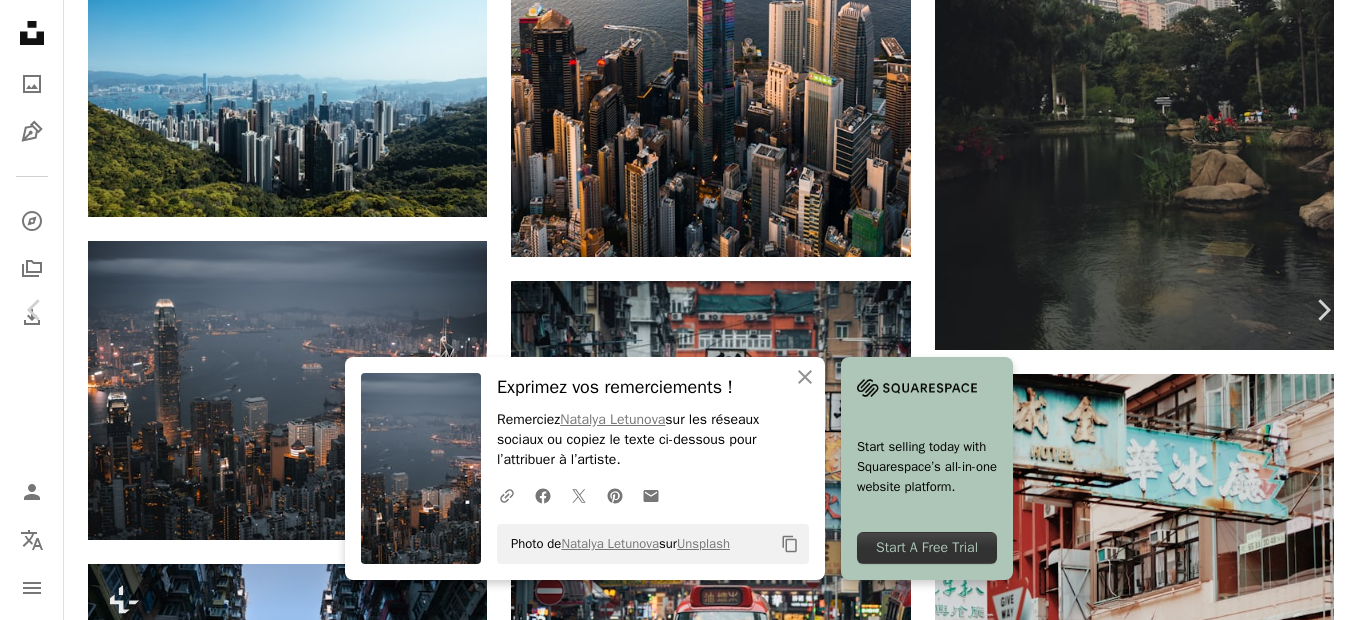 click on "Télécharger gratuitement" at bounding box center [1126, 4586] 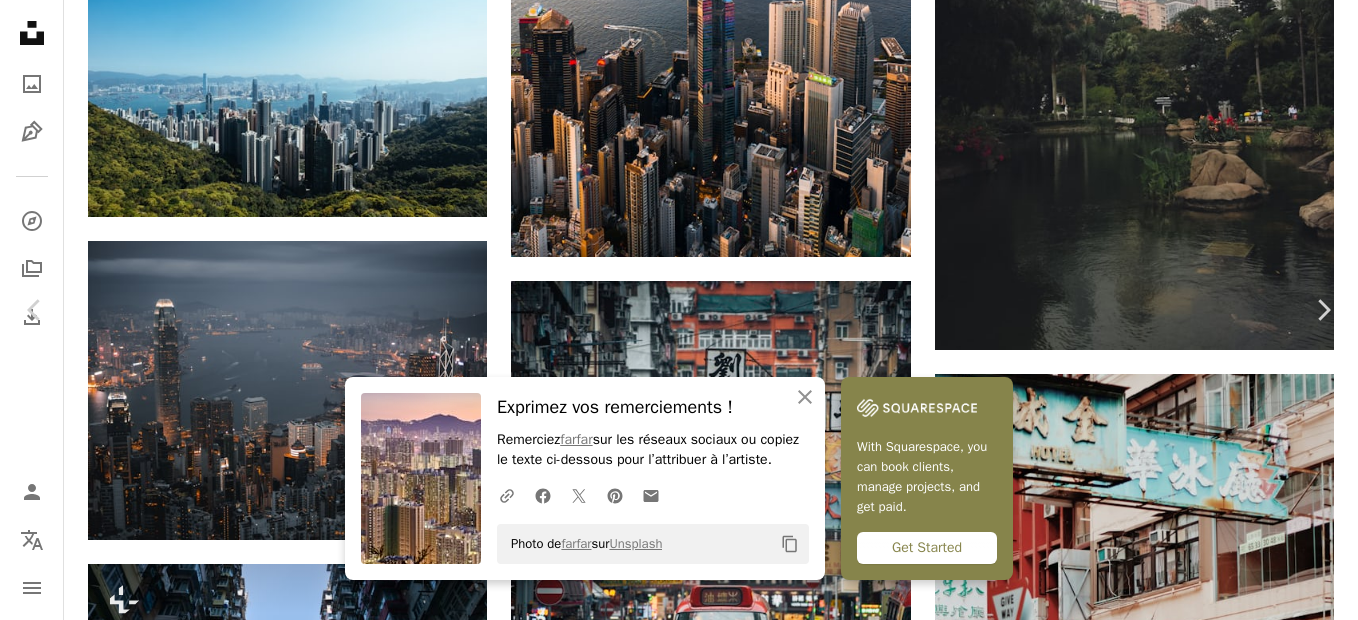 click on "An X shape" at bounding box center [20, 20] 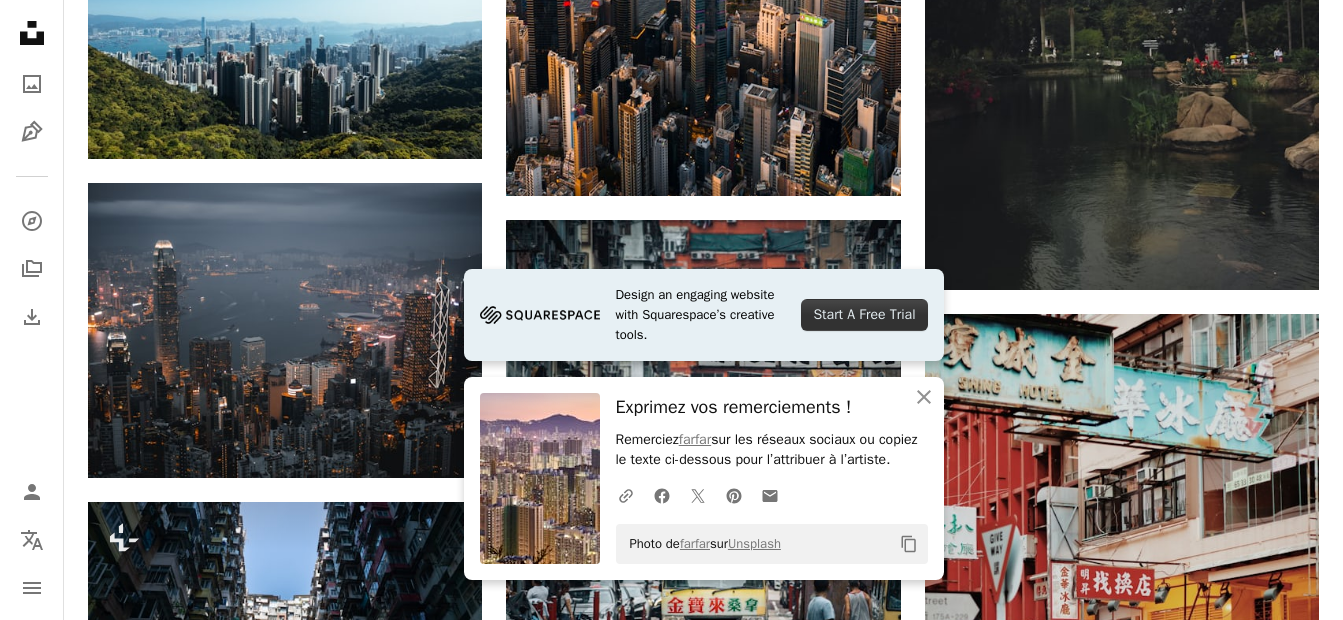 click at bounding box center (285, 1187) 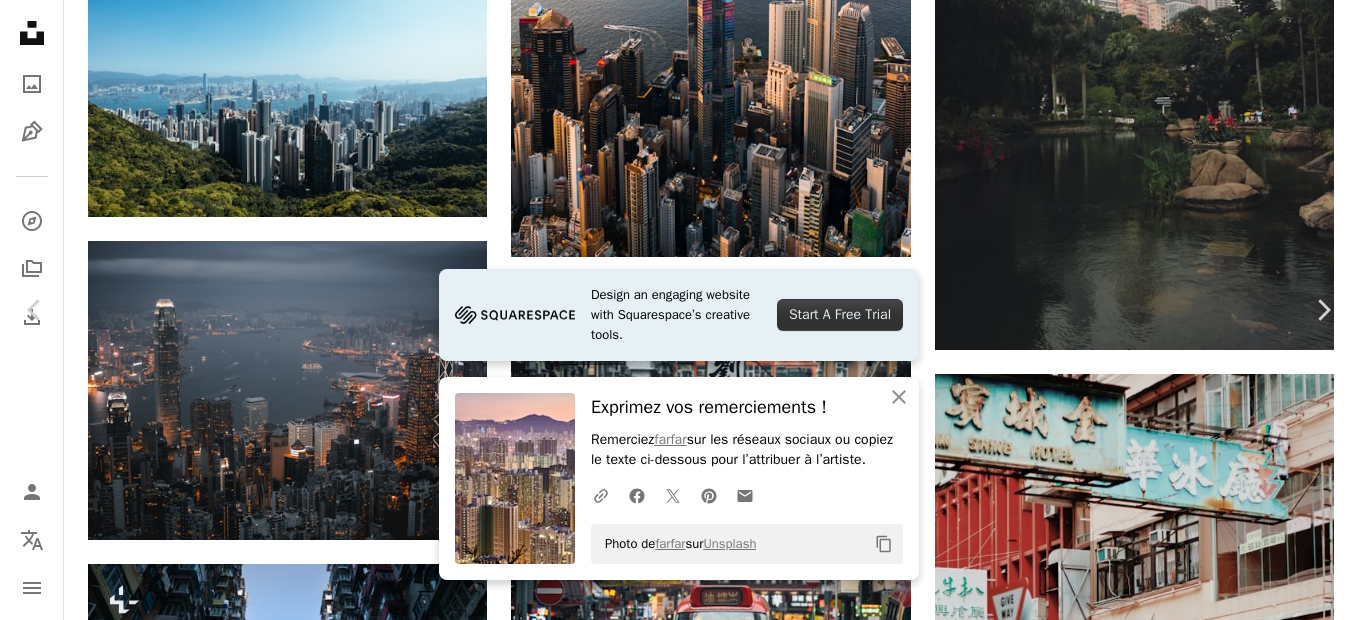 click on "An X shape" at bounding box center [20, 20] 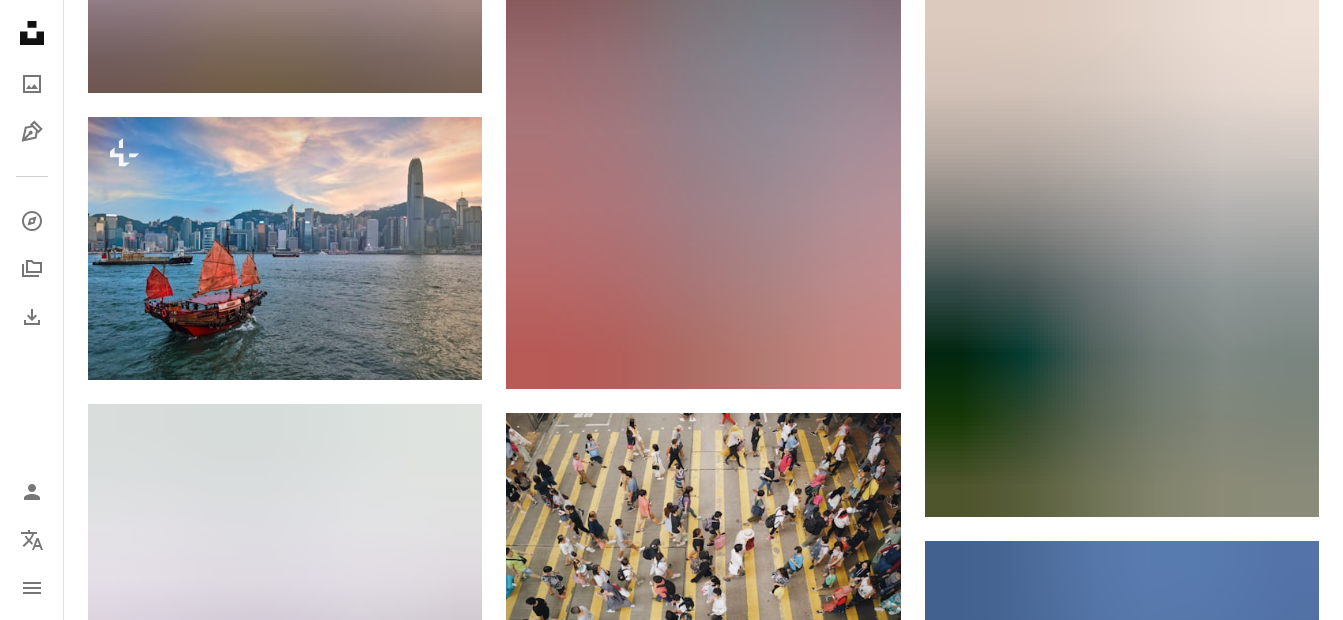 scroll, scrollTop: 6194, scrollLeft: 0, axis: vertical 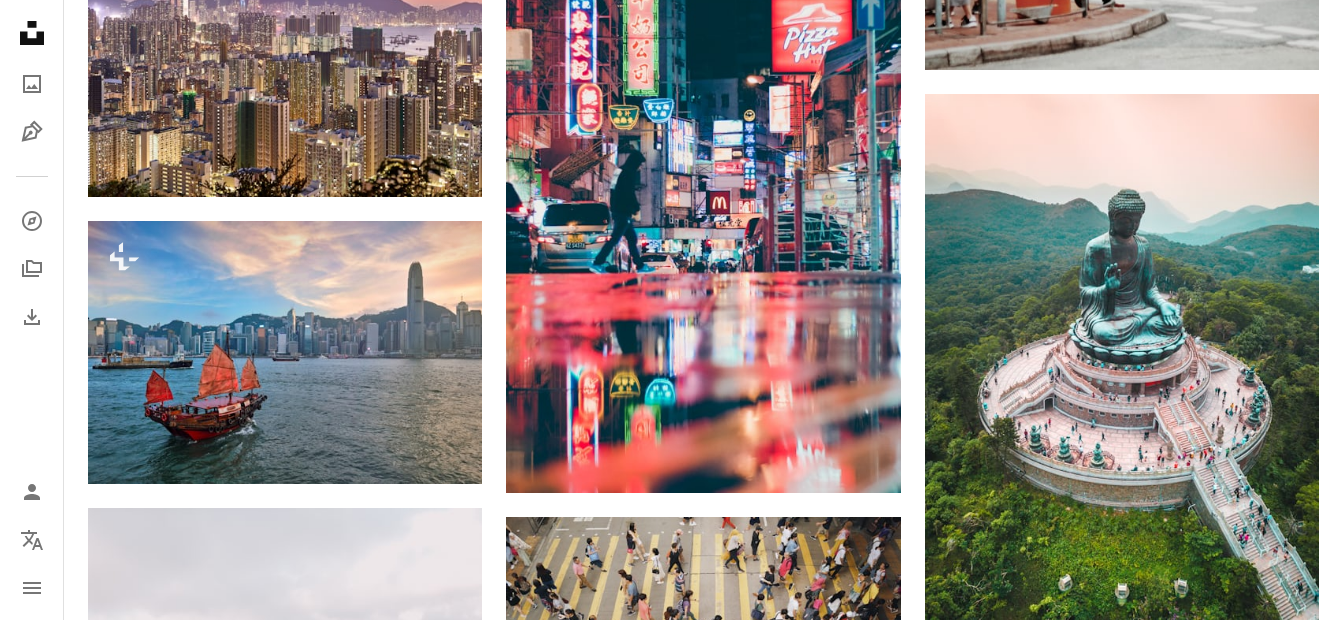 click at bounding box center [285, 957] 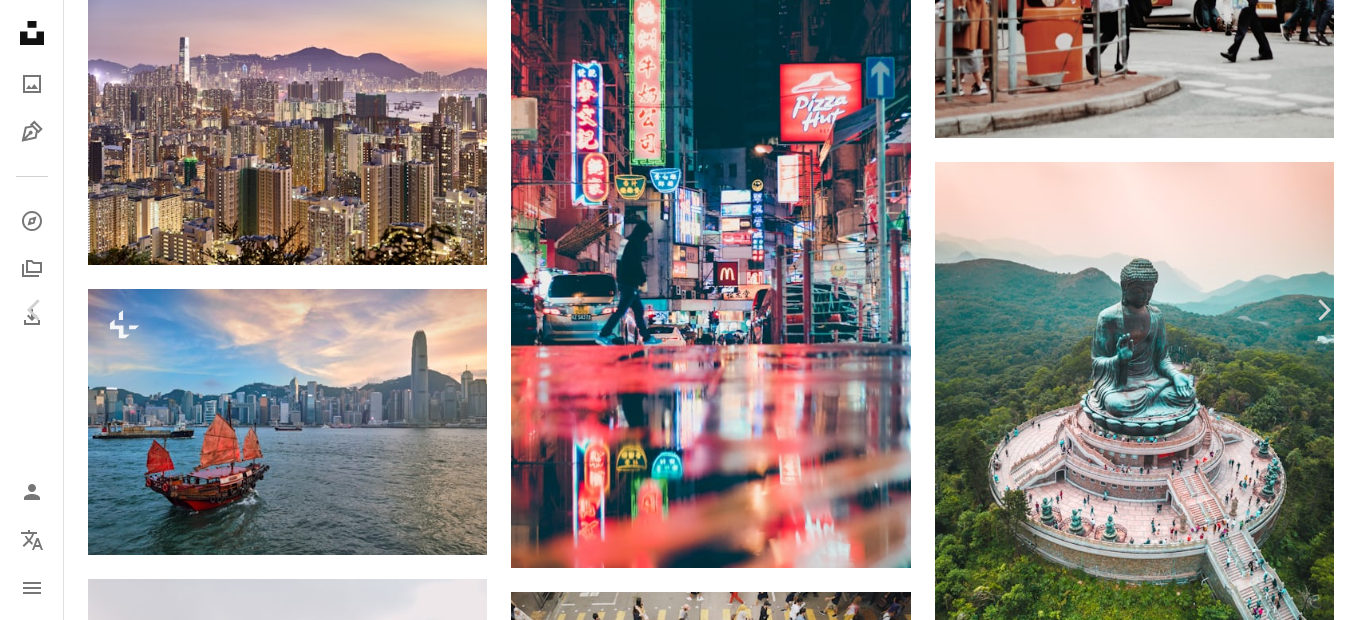 click on "An X shape" at bounding box center (20, 20) 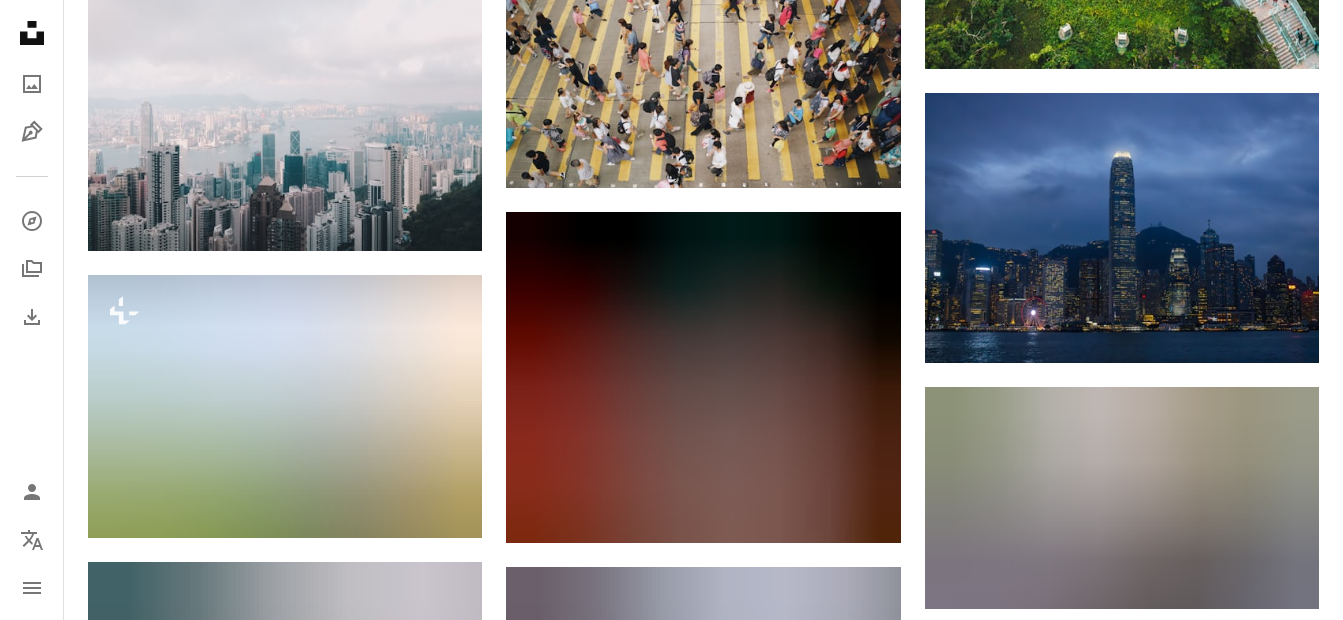 scroll, scrollTop: 6805, scrollLeft: 0, axis: vertical 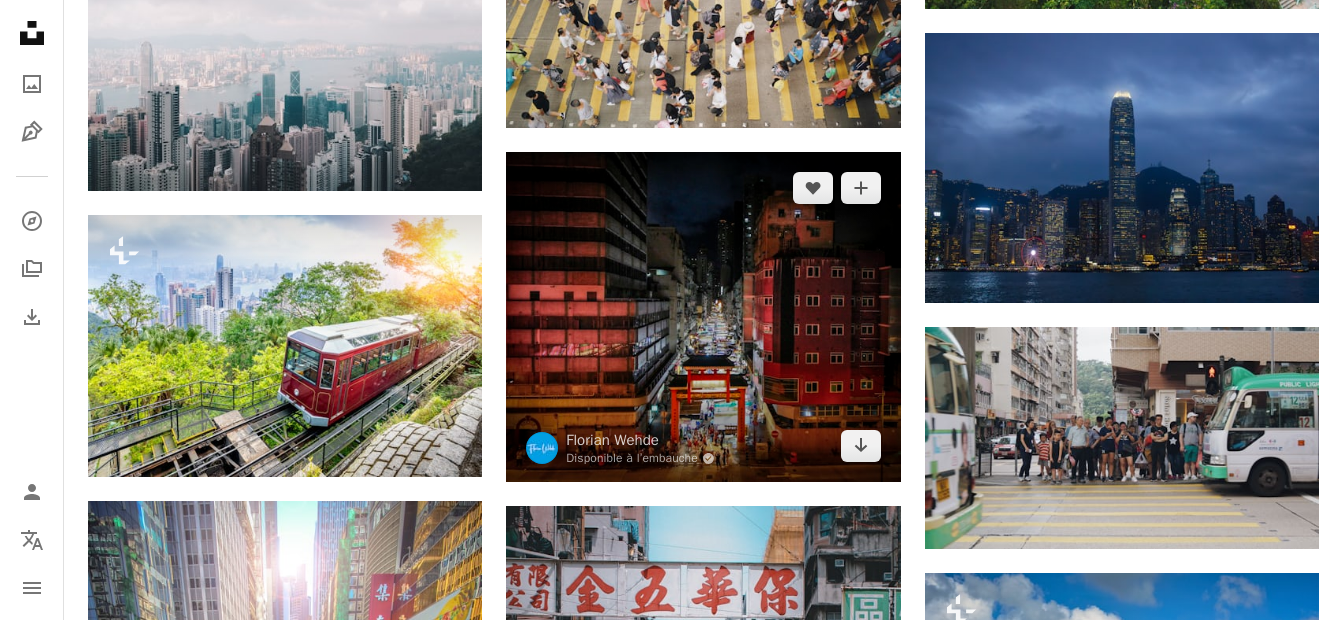 click at bounding box center (703, 317) 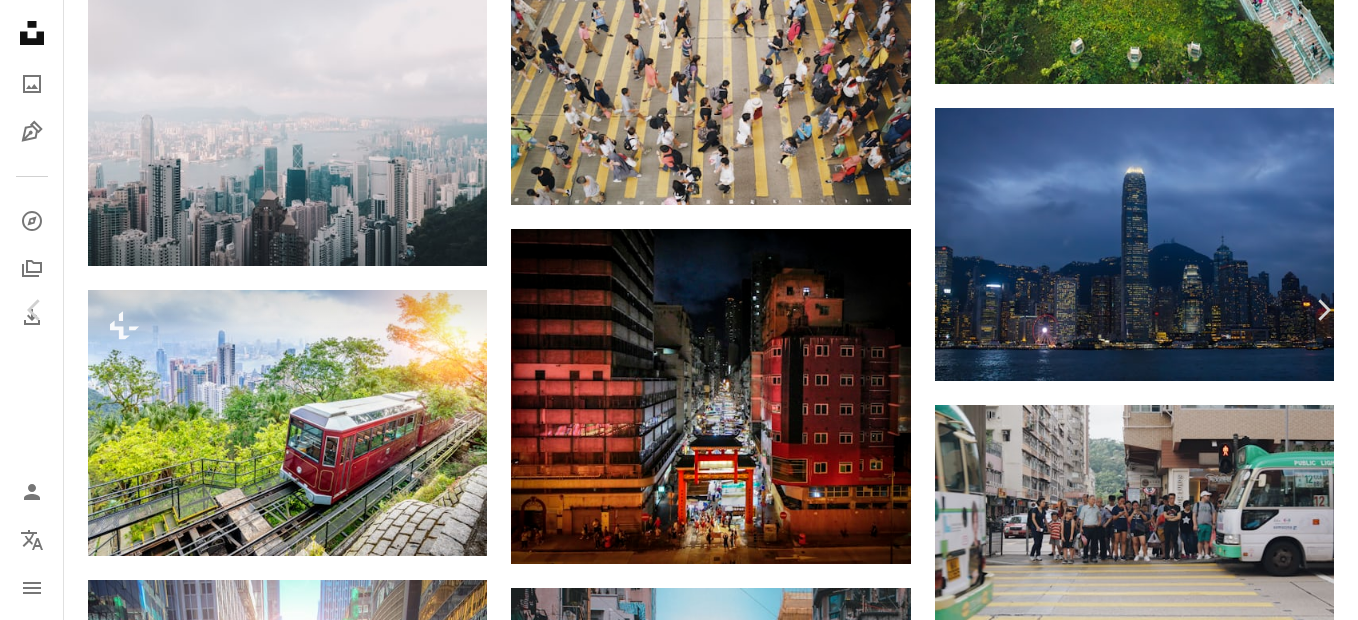 click on "Télécharger gratuitement" at bounding box center [1126, 6302] 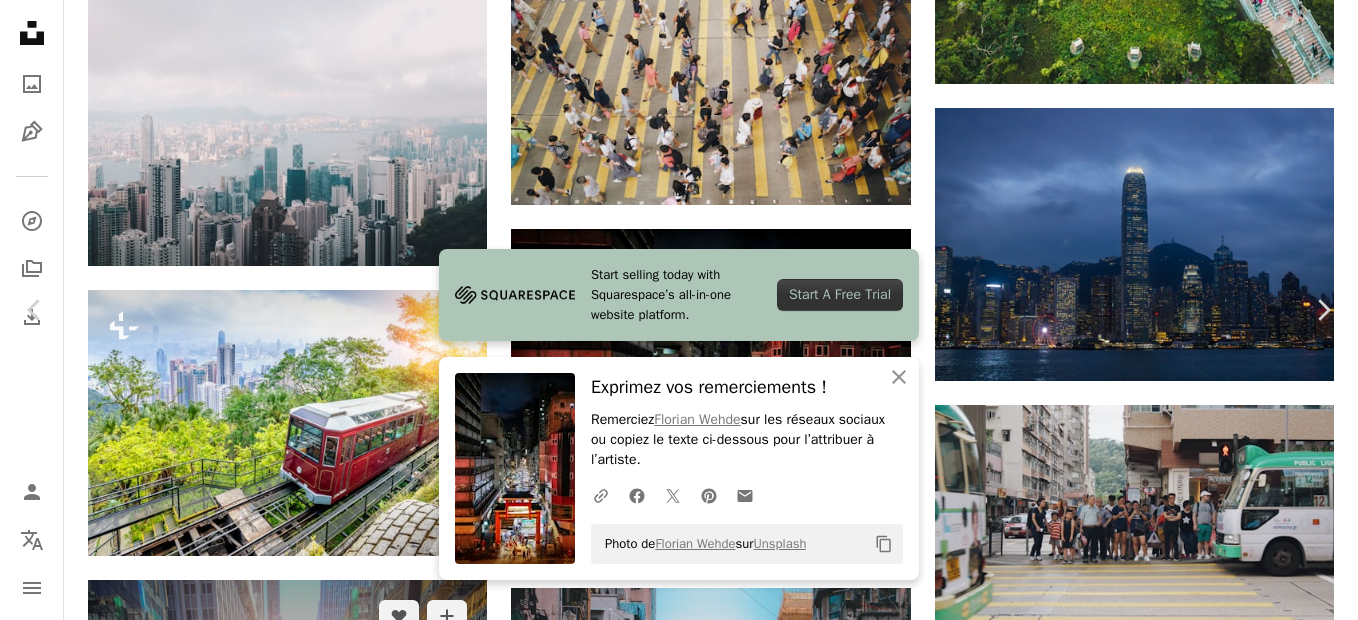 drag, startPoint x: 15, startPoint y: 12, endPoint x: 98, endPoint y: 15, distance: 83.0542 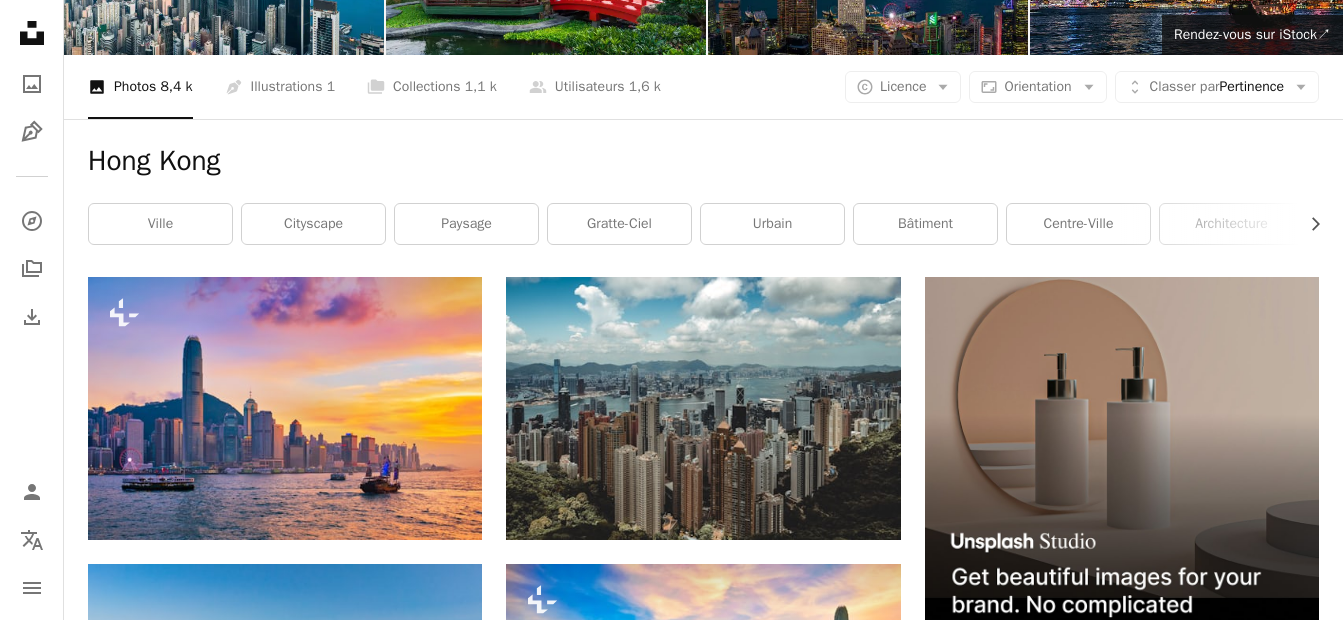 scroll, scrollTop: 0, scrollLeft: 0, axis: both 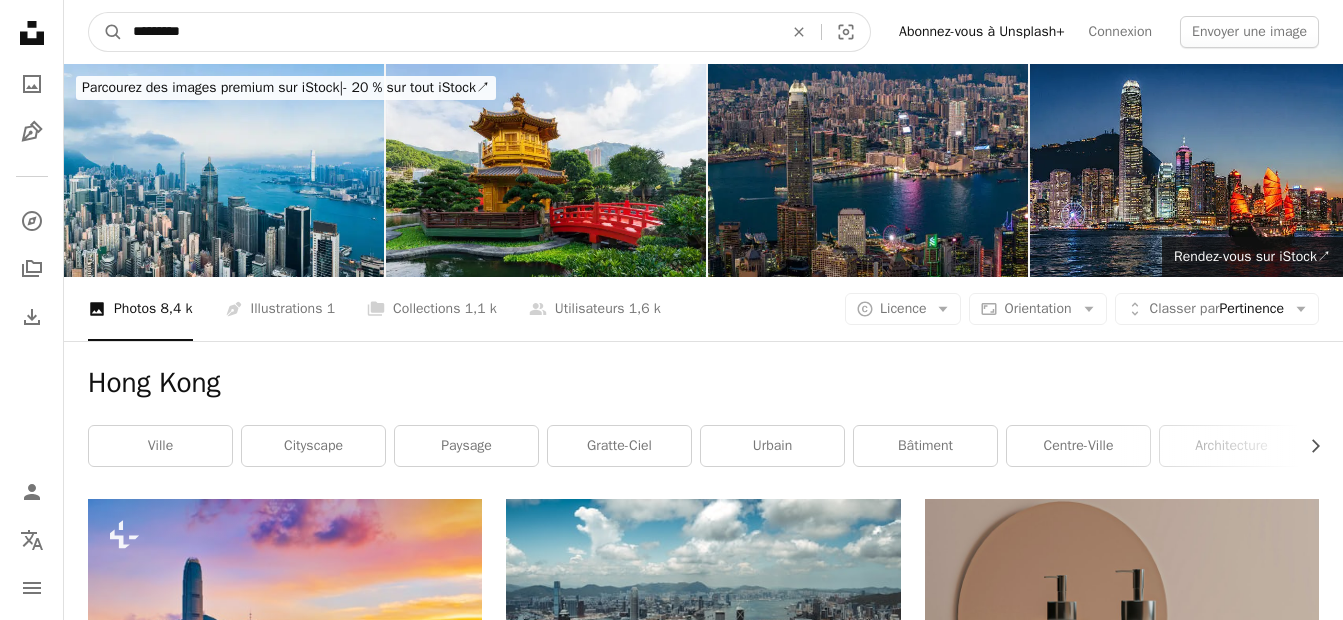 drag, startPoint x: 218, startPoint y: 32, endPoint x: 125, endPoint y: 36, distance: 93.08598 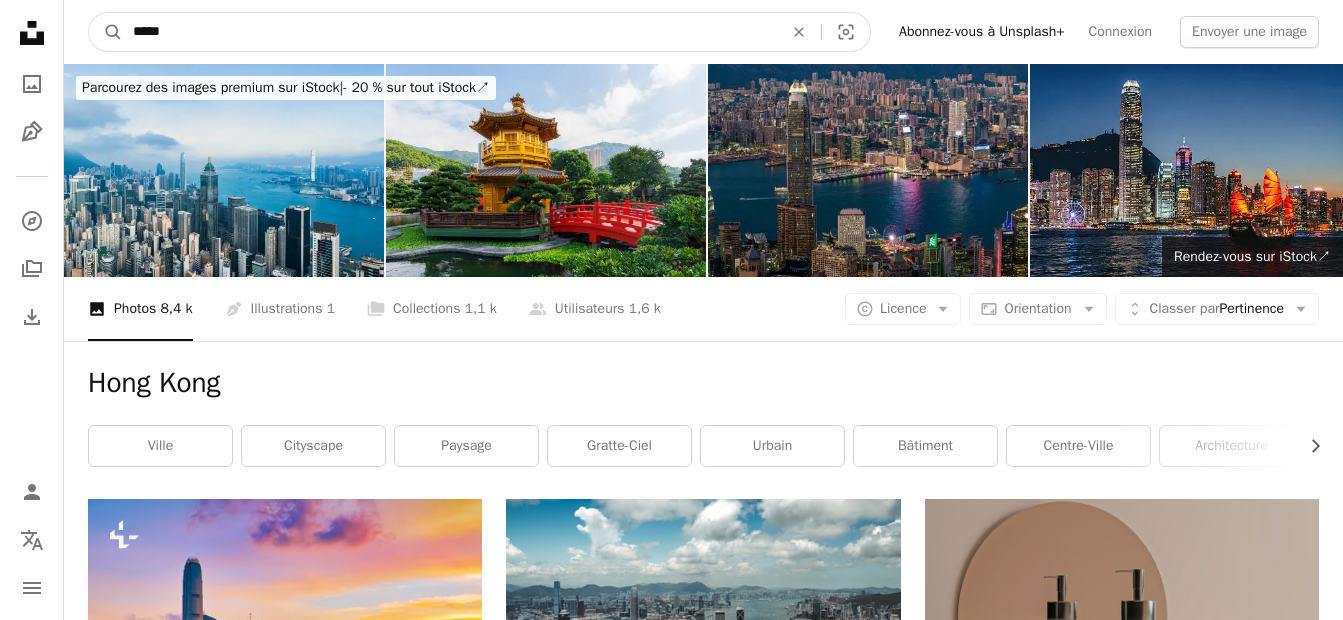 type on "*****" 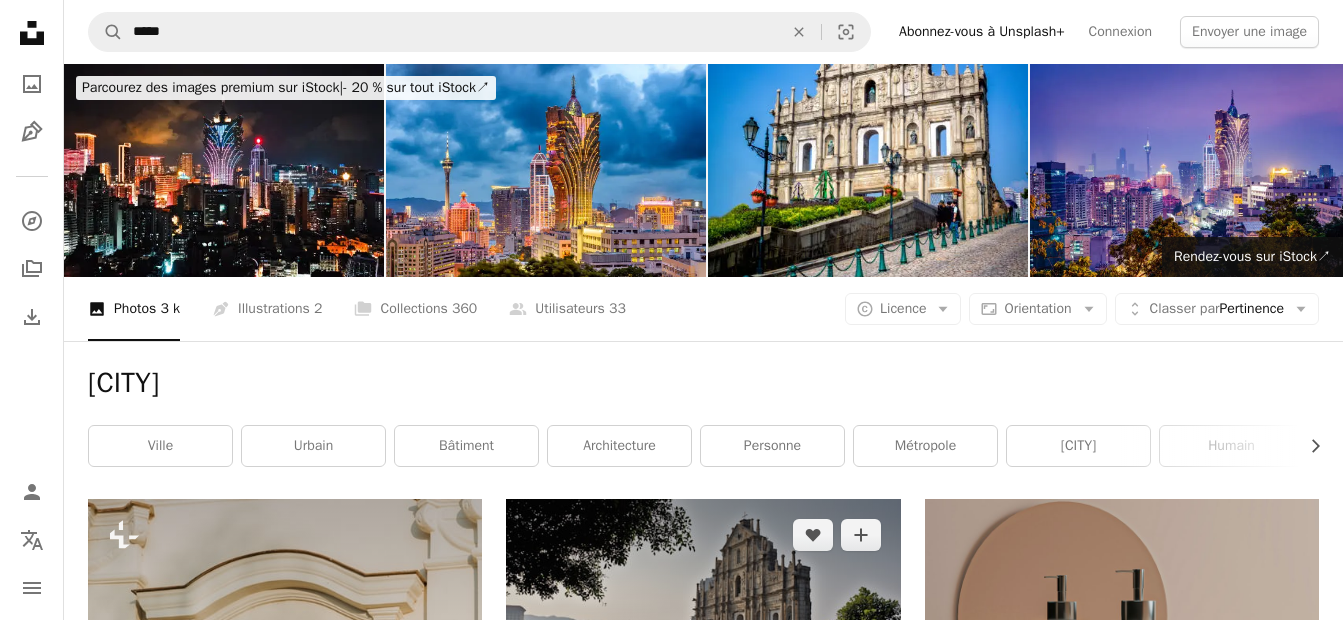 click at bounding box center (703, 630) 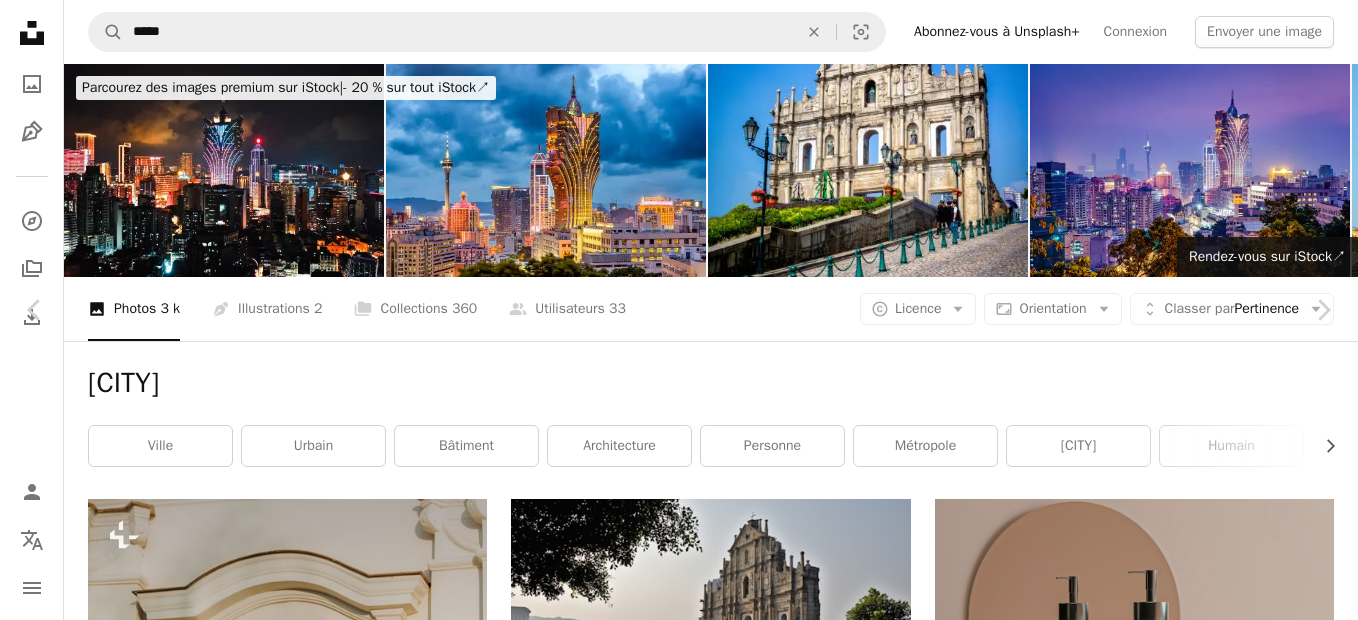 click on "Télécharger gratuitement" at bounding box center (1126, 4973) 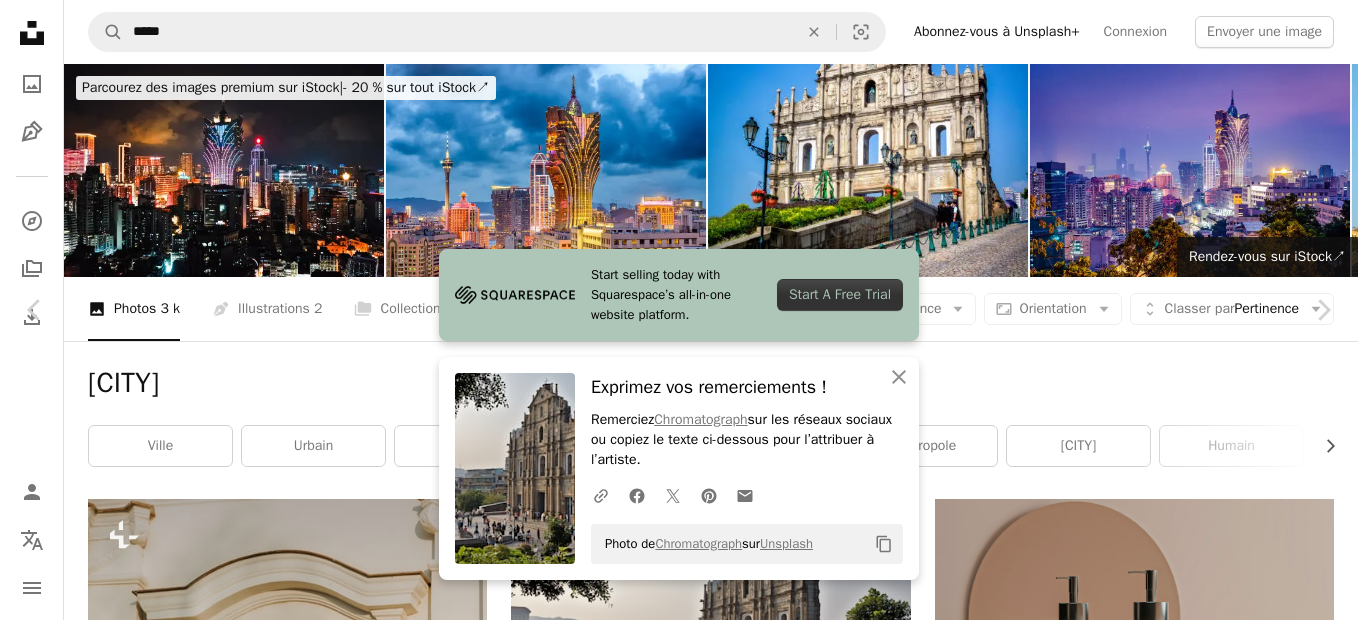click on "An X shape" at bounding box center (20, 20) 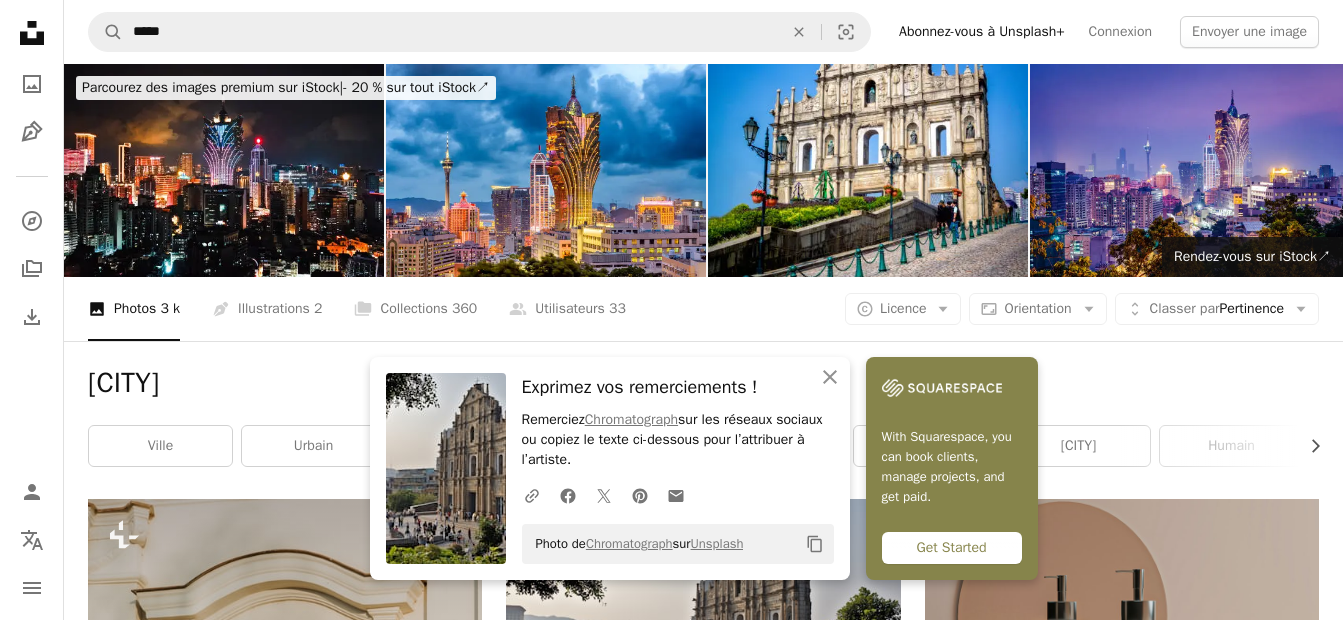 click at bounding box center (1122, 1286) 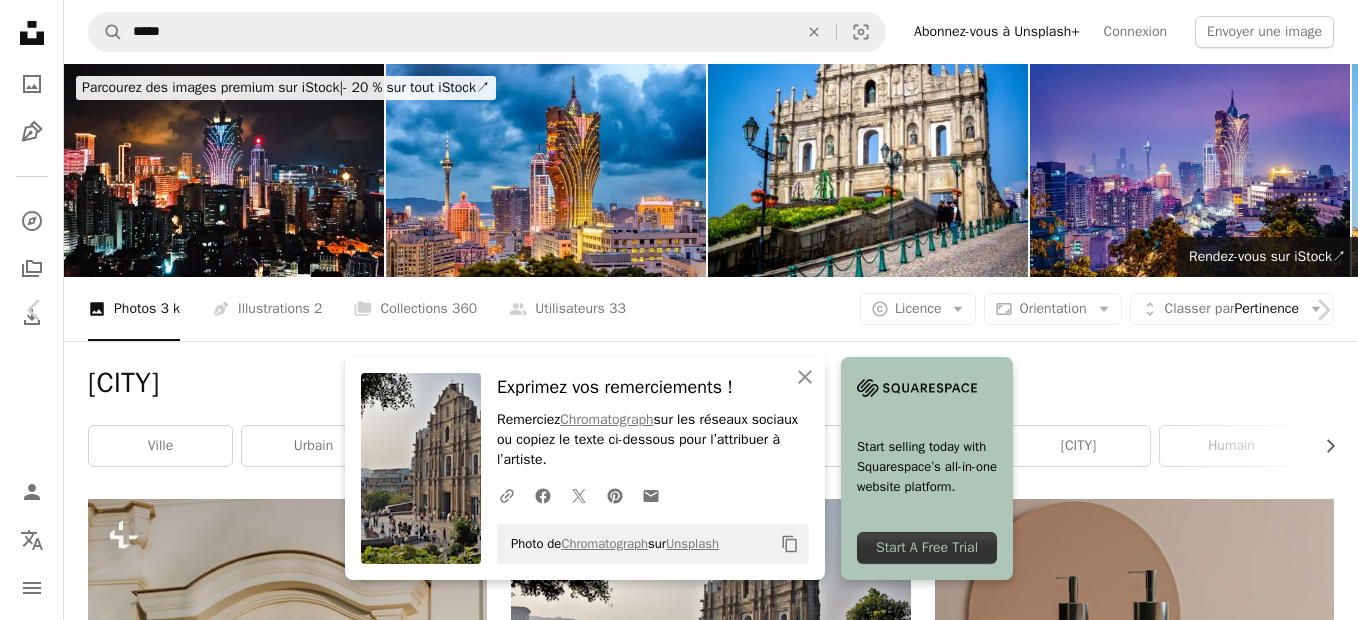 click on "Télécharger gratuitement" at bounding box center (1126, 4973) 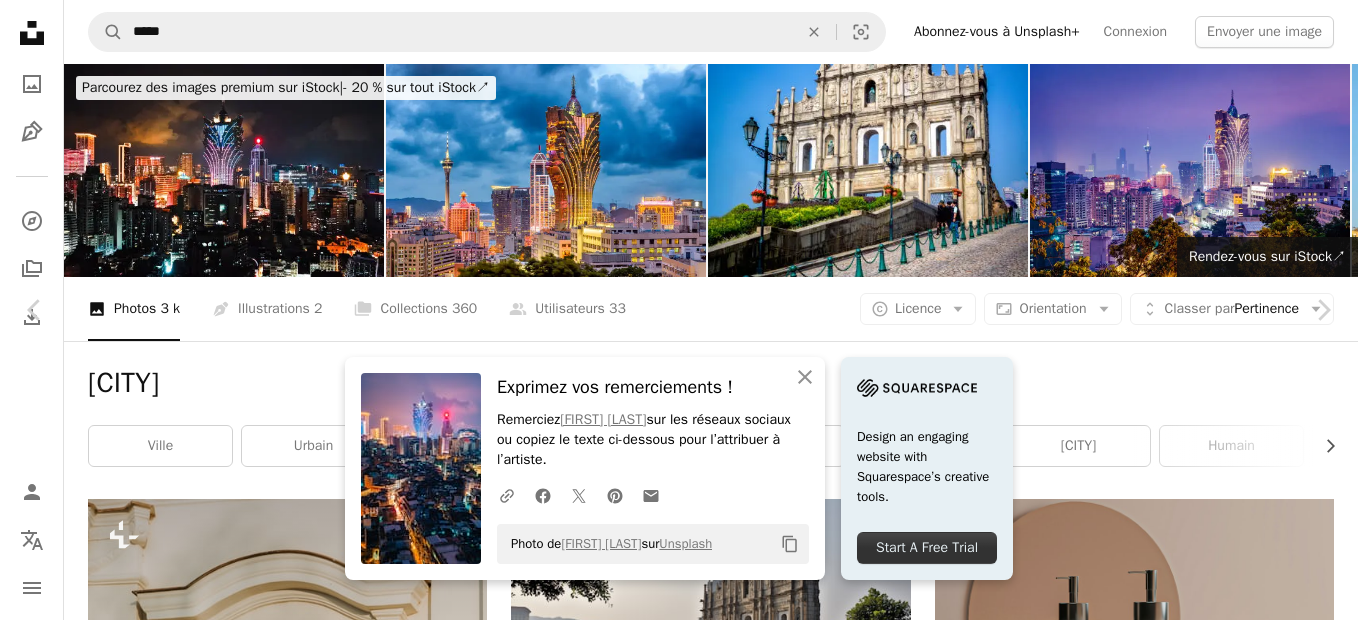 click on "An X shape" at bounding box center [20, 20] 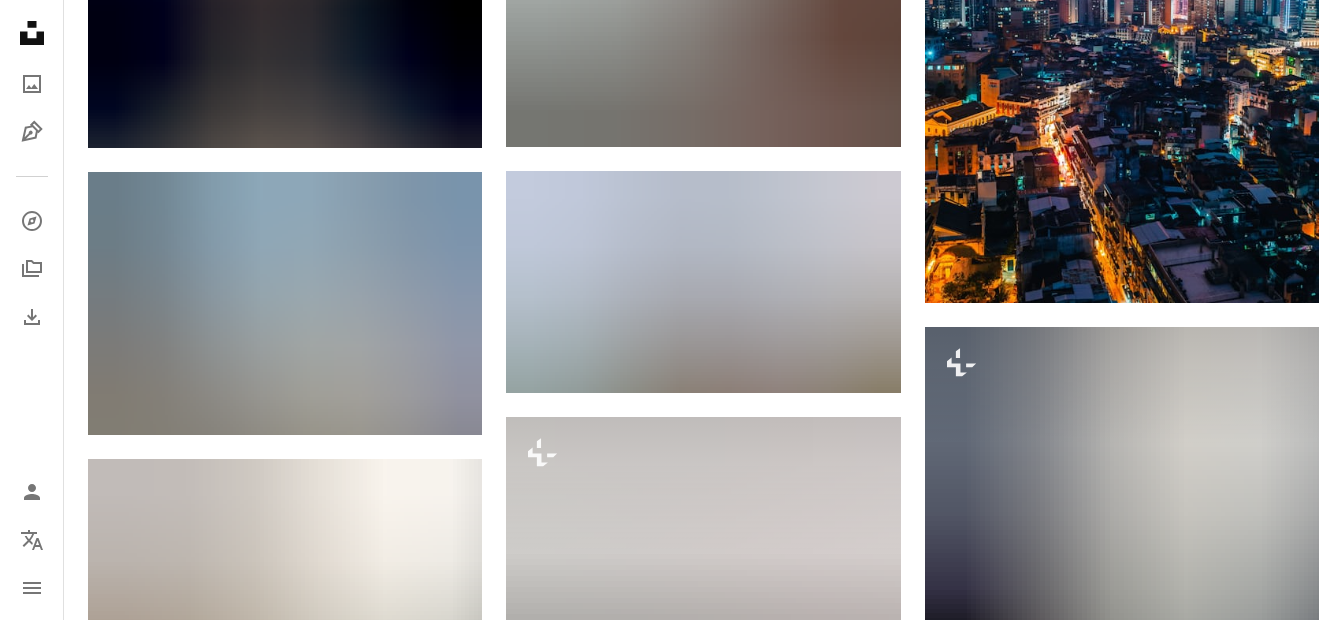 scroll, scrollTop: 1161, scrollLeft: 0, axis: vertical 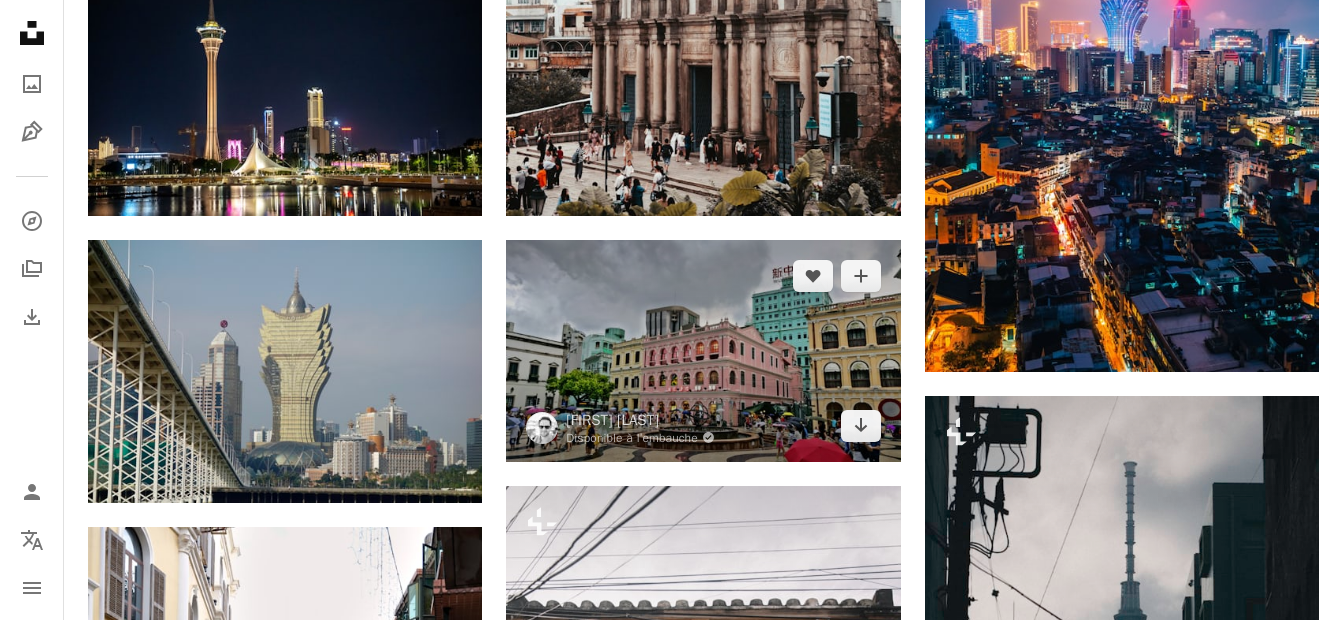 click at bounding box center (703, 351) 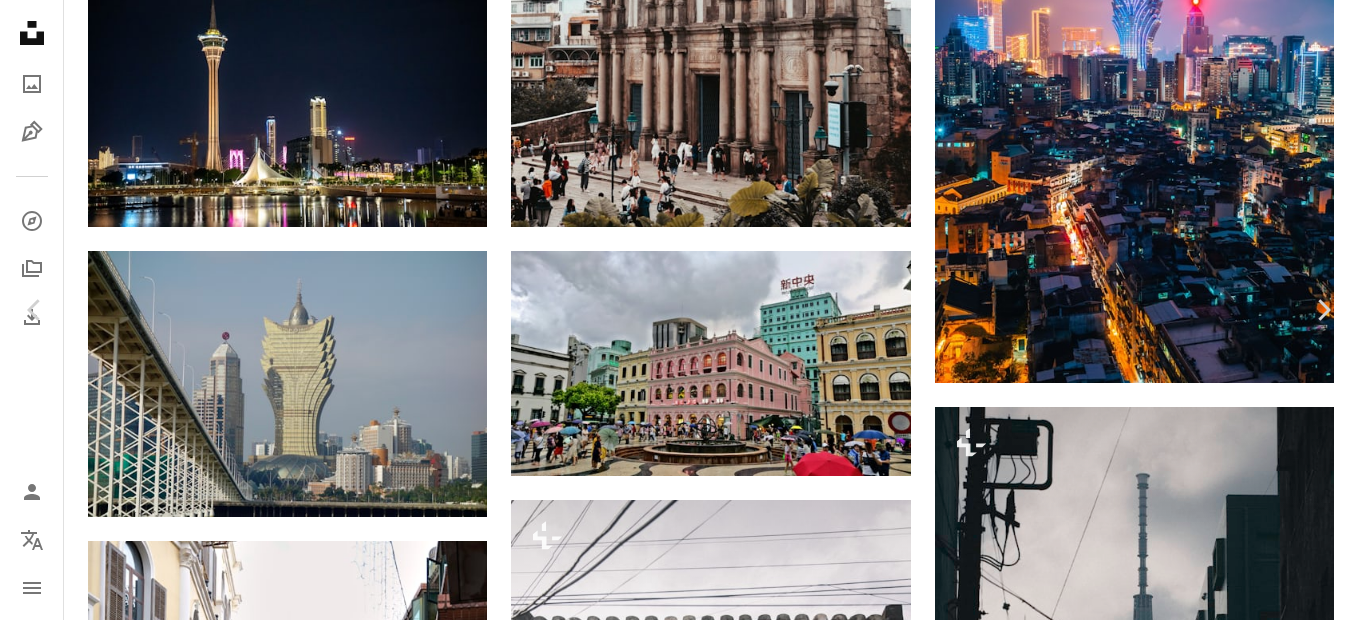 click on "Télécharger gratuitement" at bounding box center (1126, 3812) 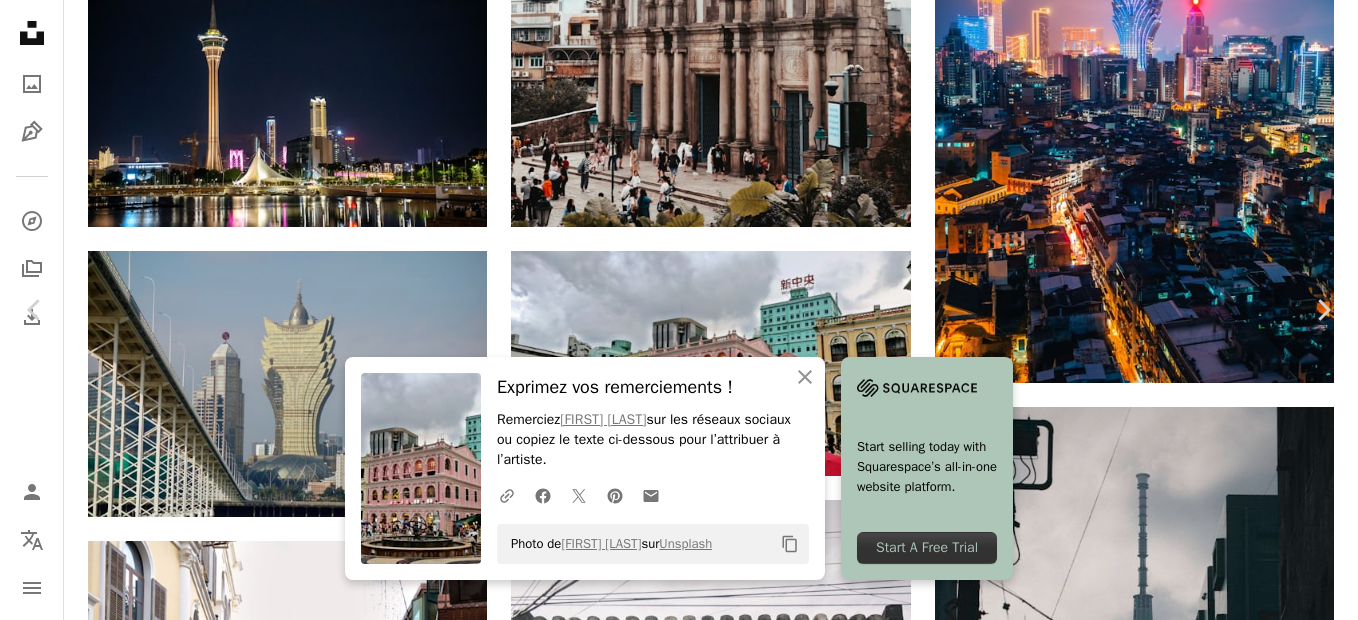 click on "An X shape" at bounding box center (20, 20) 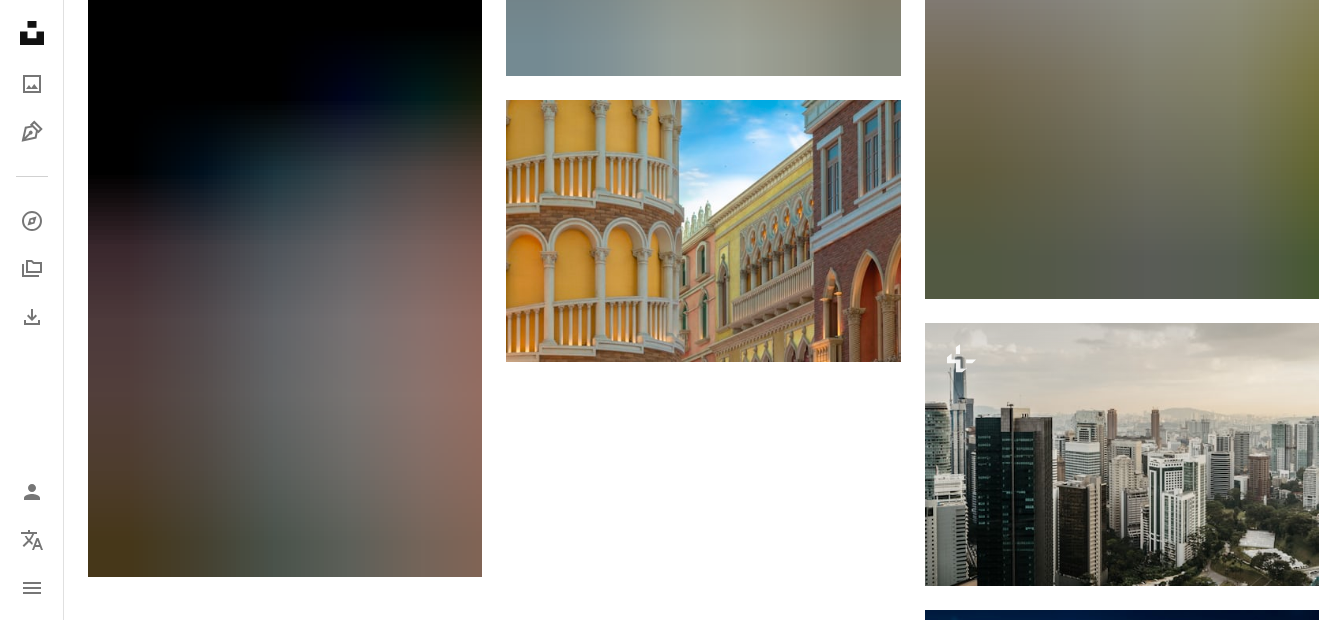 scroll, scrollTop: 3204, scrollLeft: 0, axis: vertical 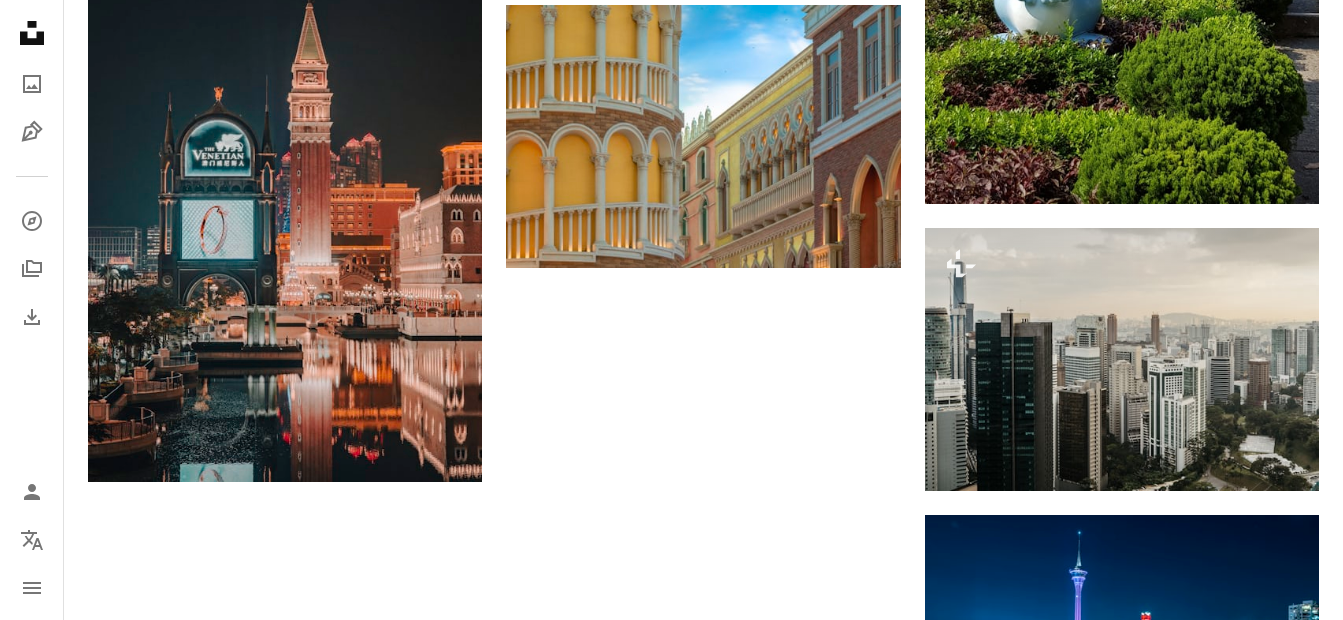 click on "Plus de résultats" at bounding box center (703, 857) 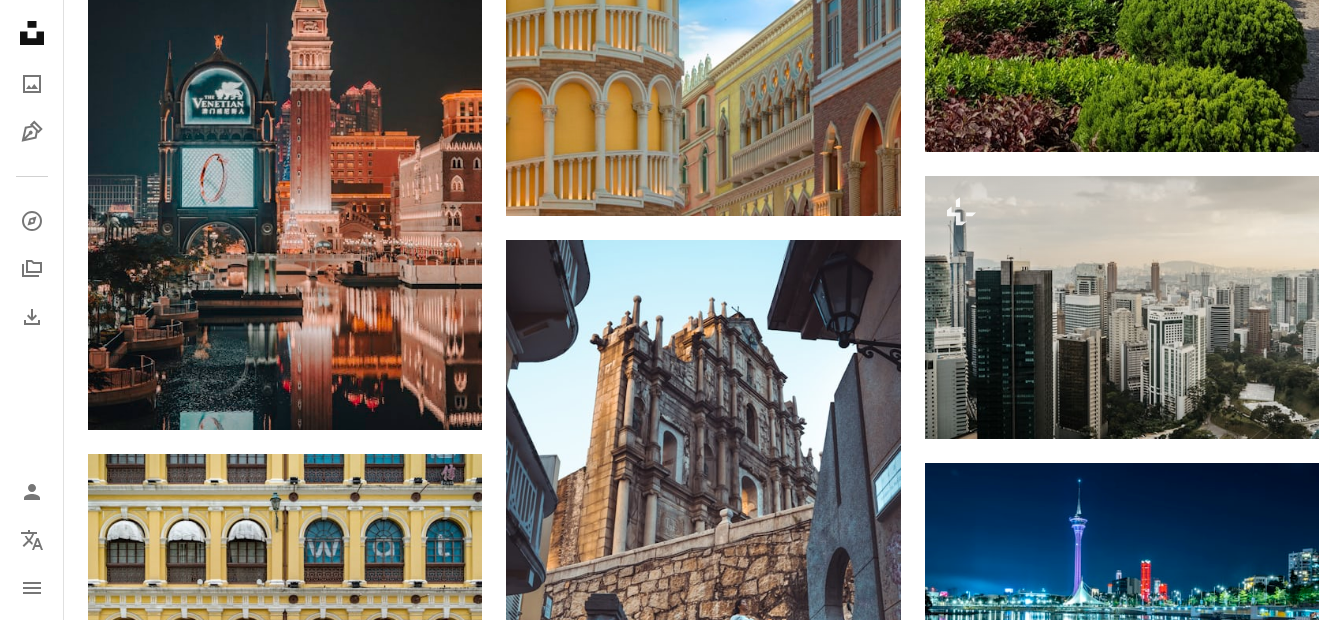 scroll, scrollTop: 3267, scrollLeft: 0, axis: vertical 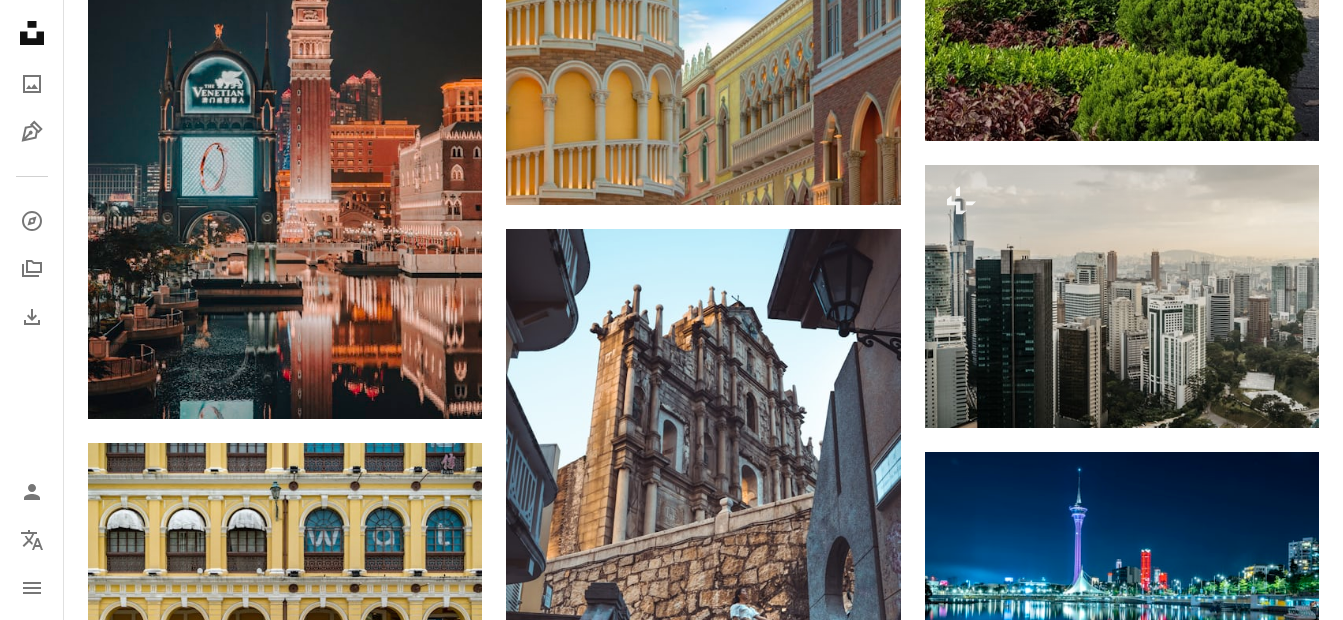 click at bounding box center (1122, 965) 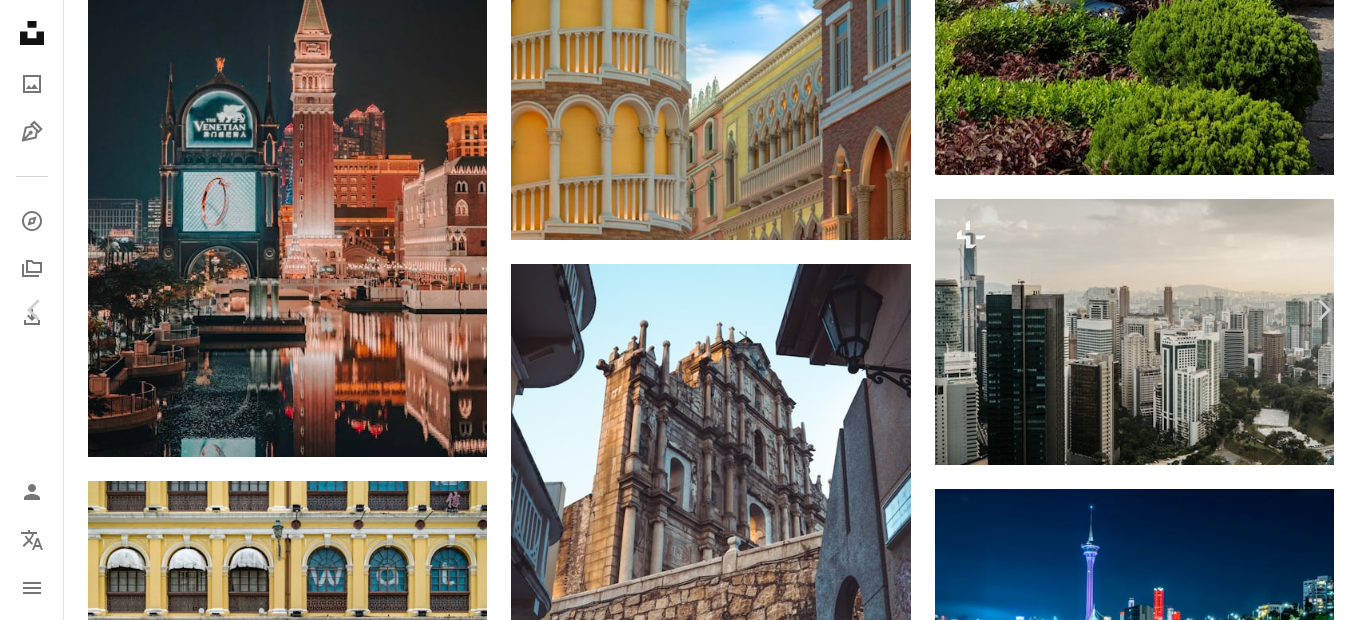 click on "An X shape" at bounding box center (20, 20) 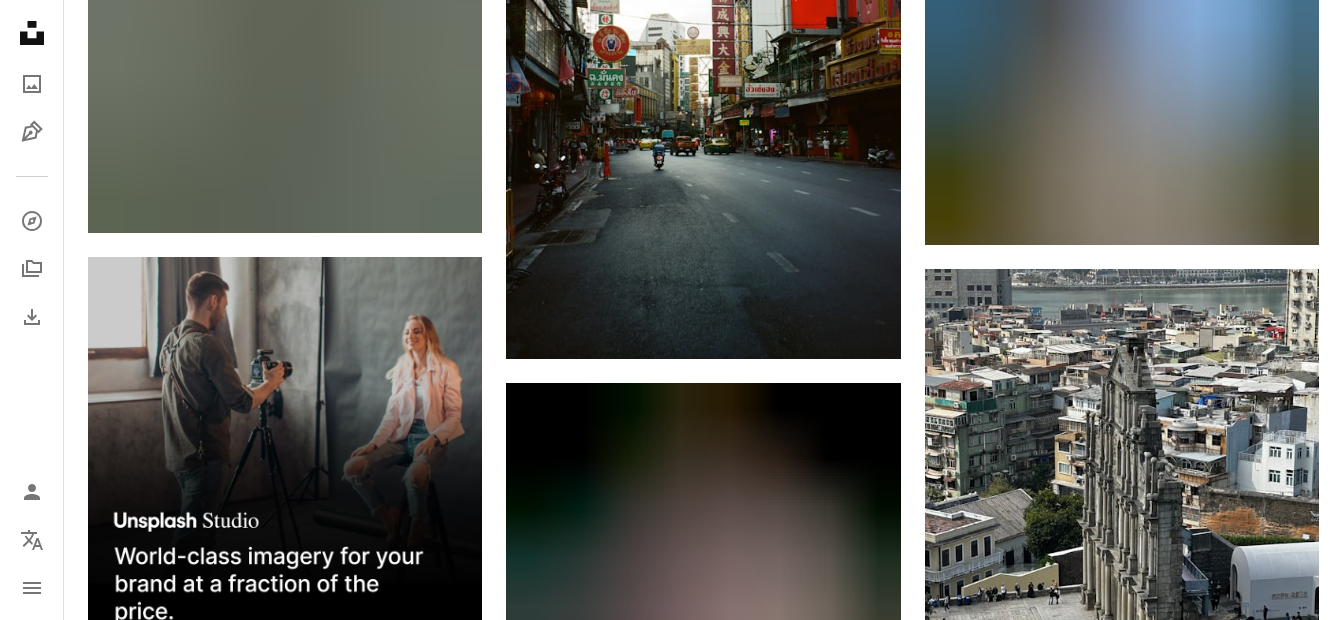 scroll, scrollTop: 4705, scrollLeft: 0, axis: vertical 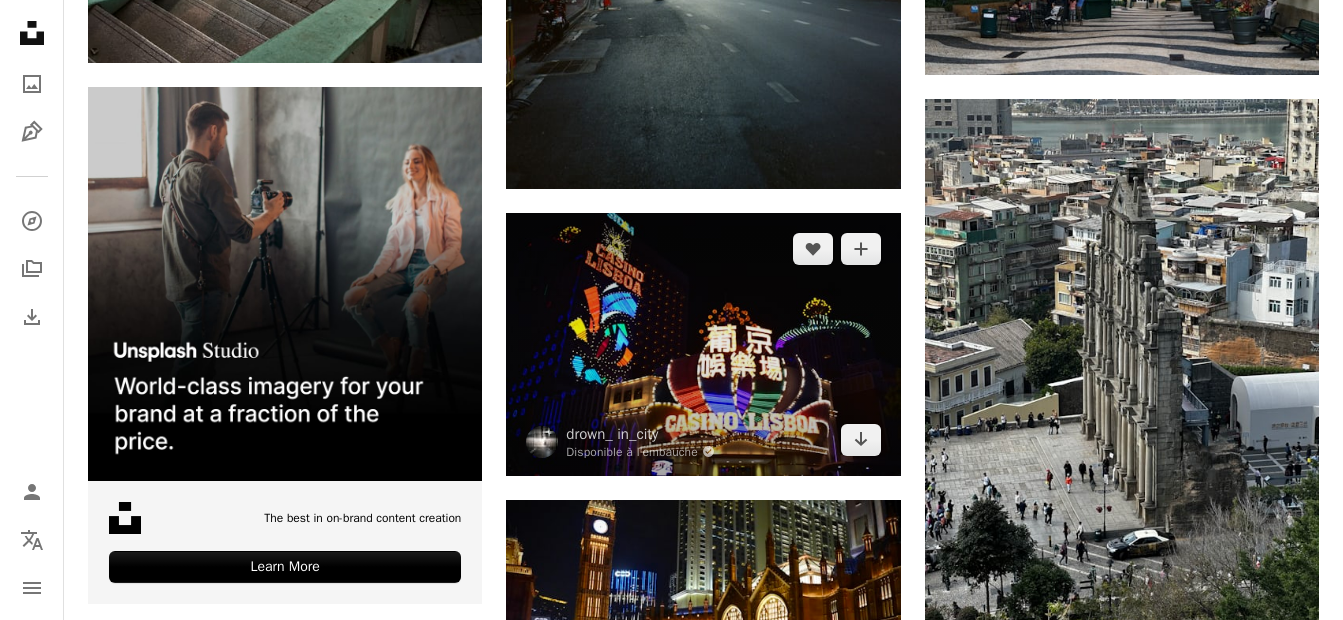 click at bounding box center [703, 344] 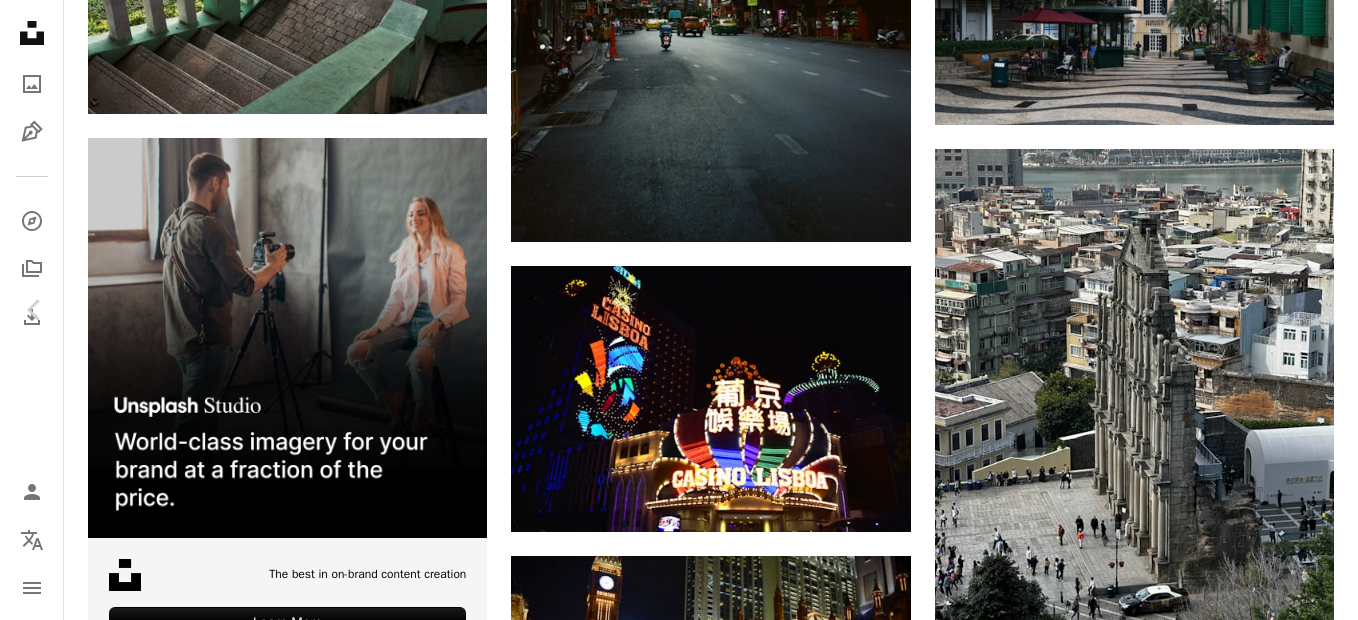 click on "Télécharger gratuitement" at bounding box center [1126, 5608] 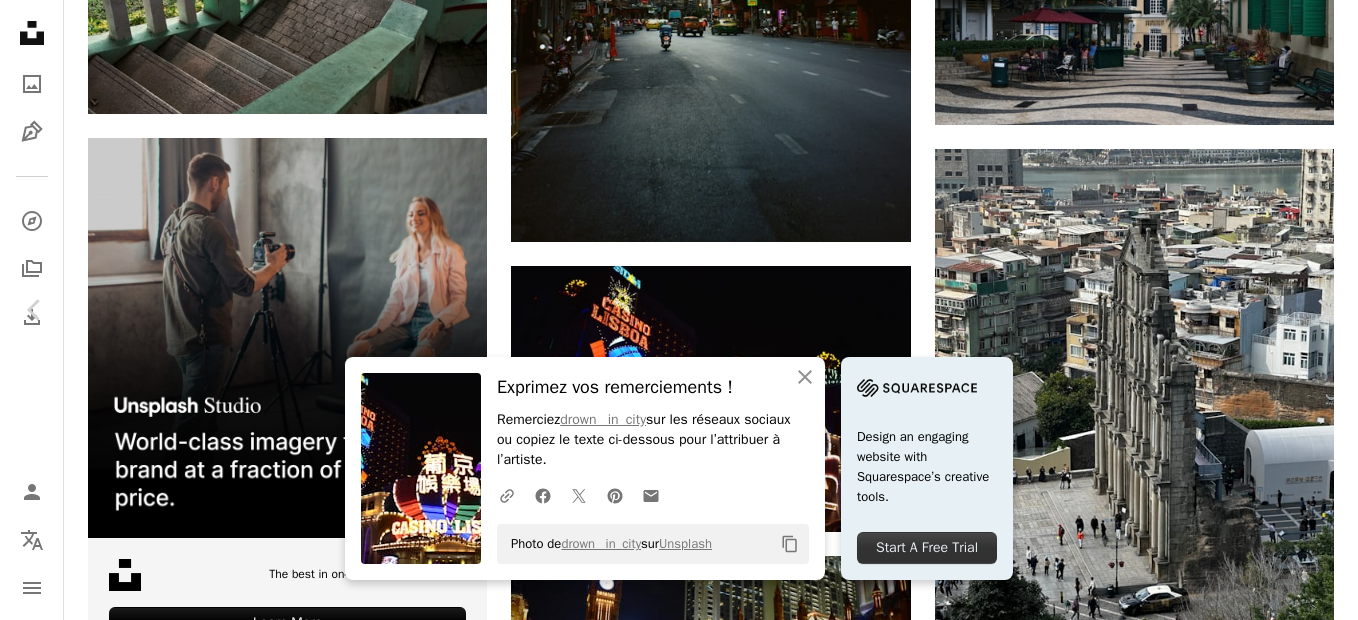 click on "An X shape" at bounding box center (20, 20) 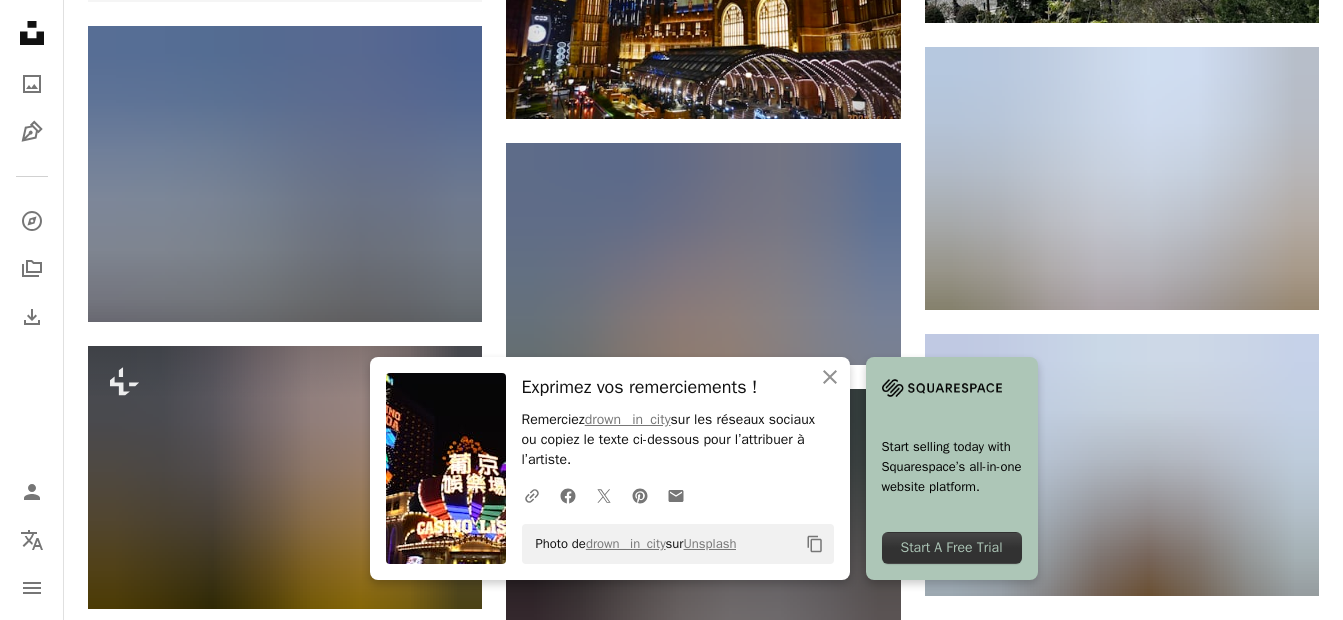 scroll, scrollTop: 5538, scrollLeft: 0, axis: vertical 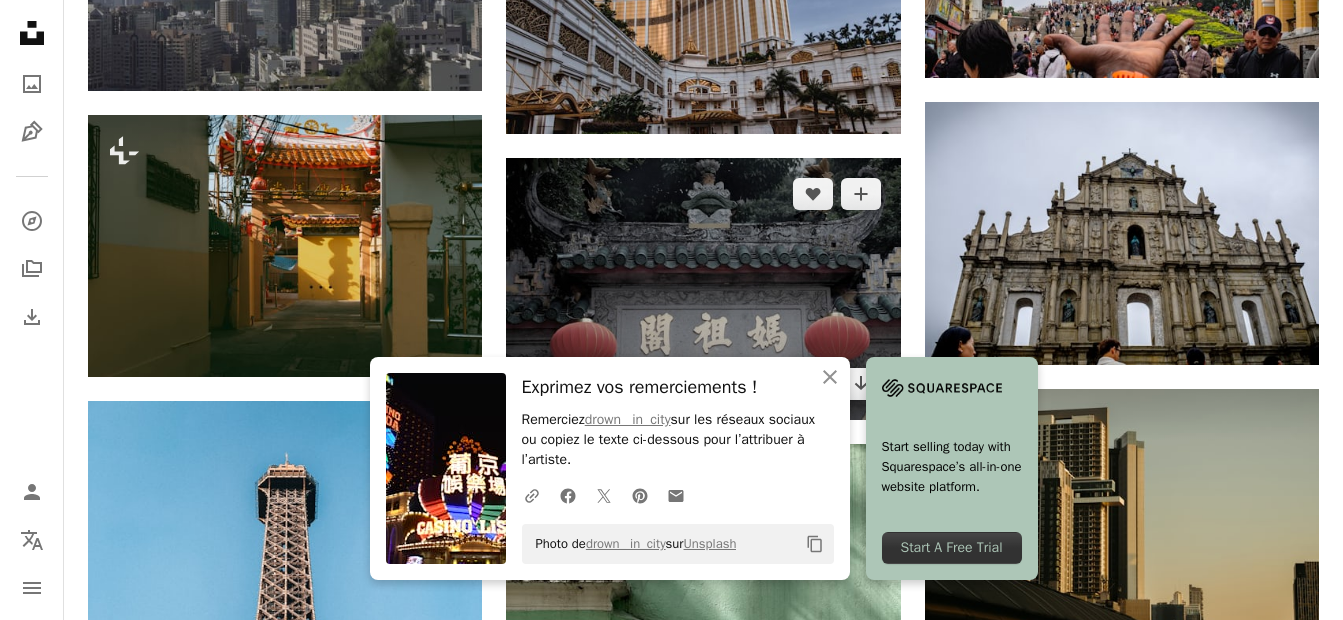 click at bounding box center (703, 289) 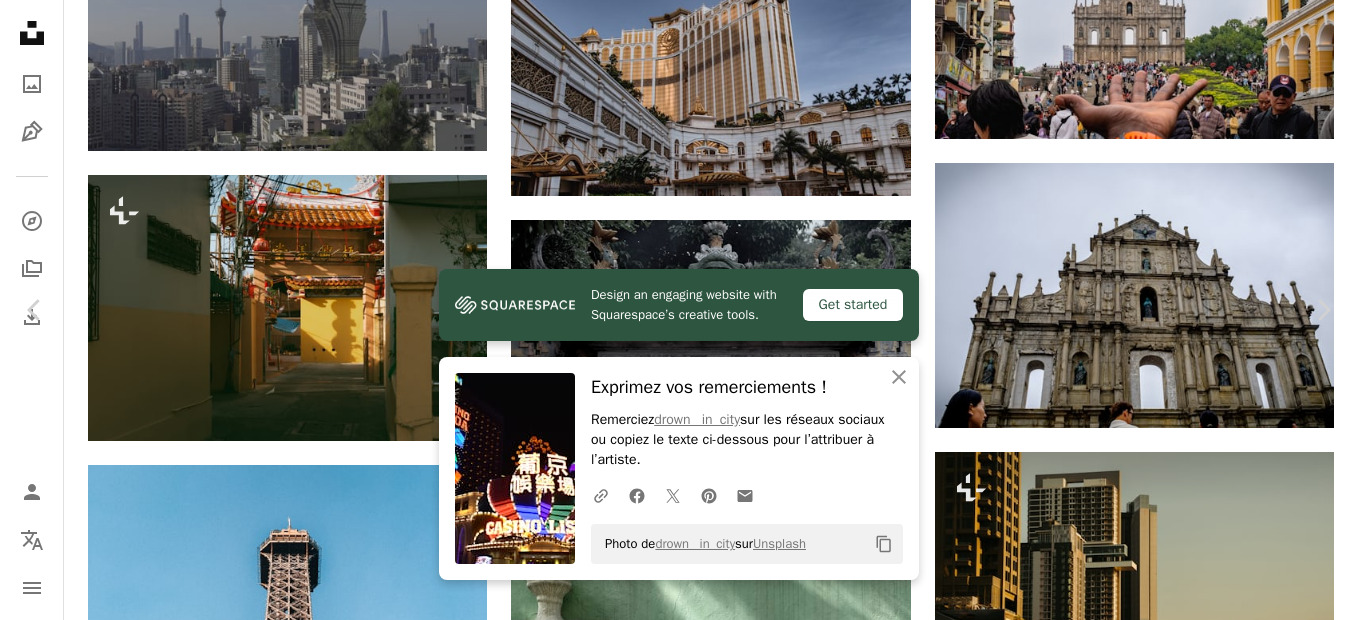 click on "Télécharger gratuitement" at bounding box center (1126, 4774) 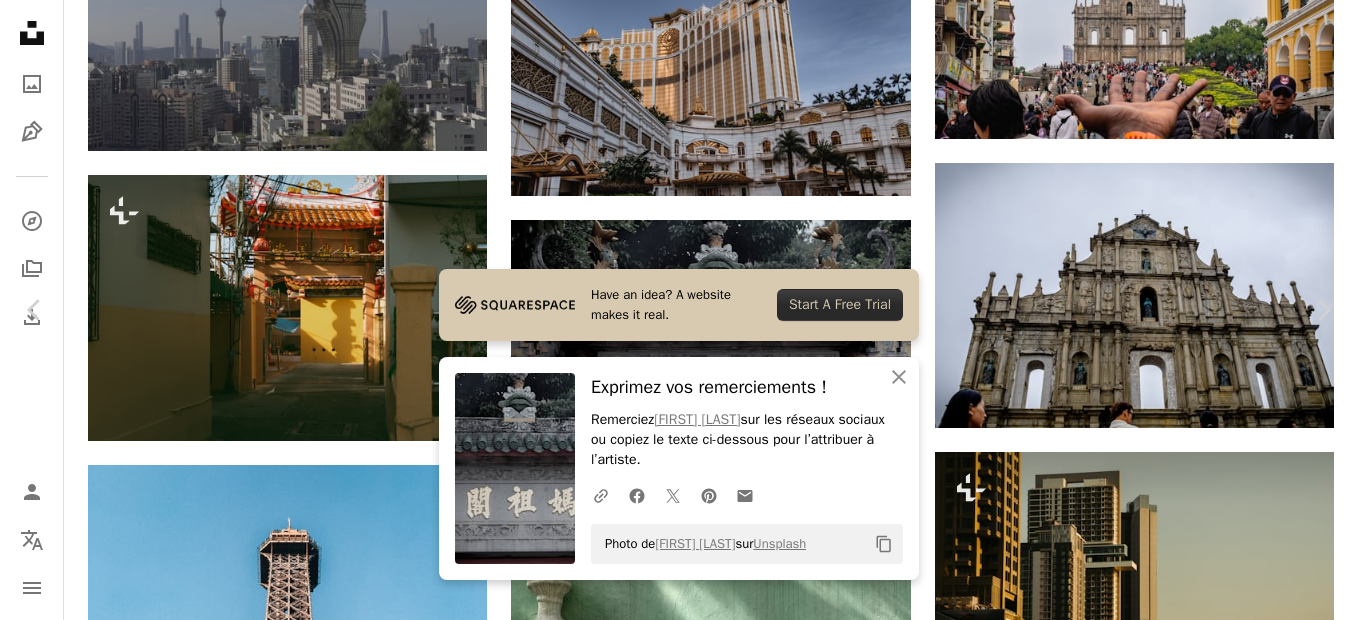 click on "An X shape" at bounding box center [20, 20] 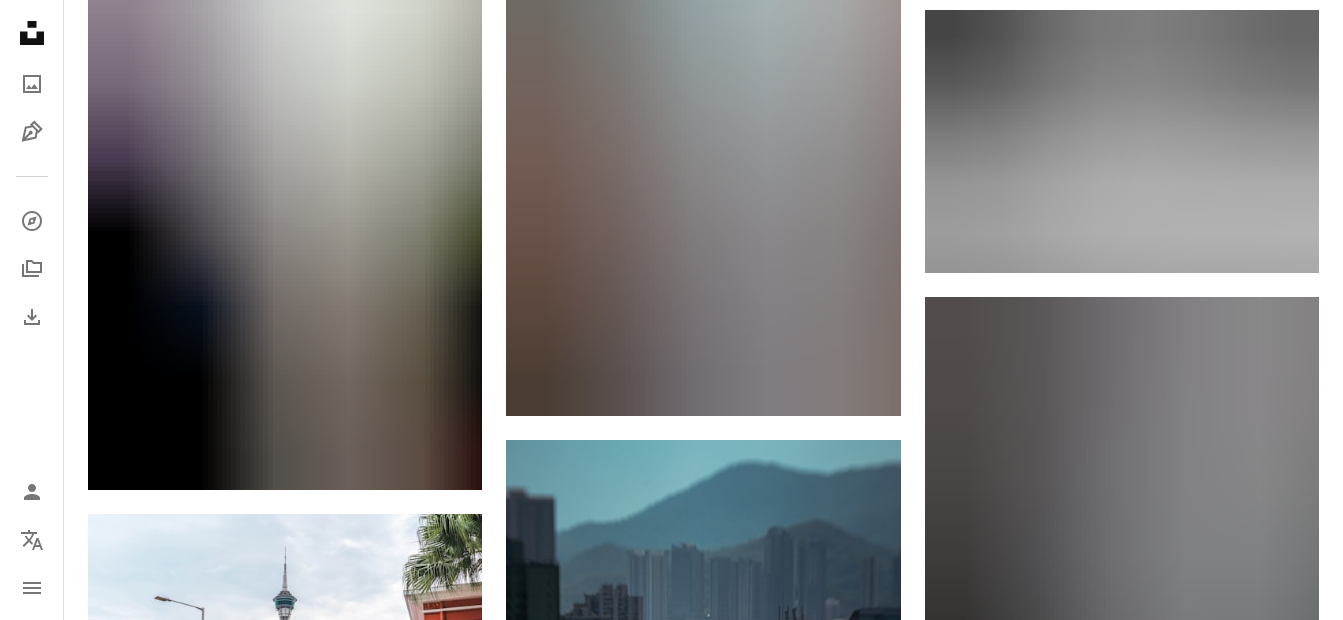 scroll, scrollTop: 10351, scrollLeft: 0, axis: vertical 